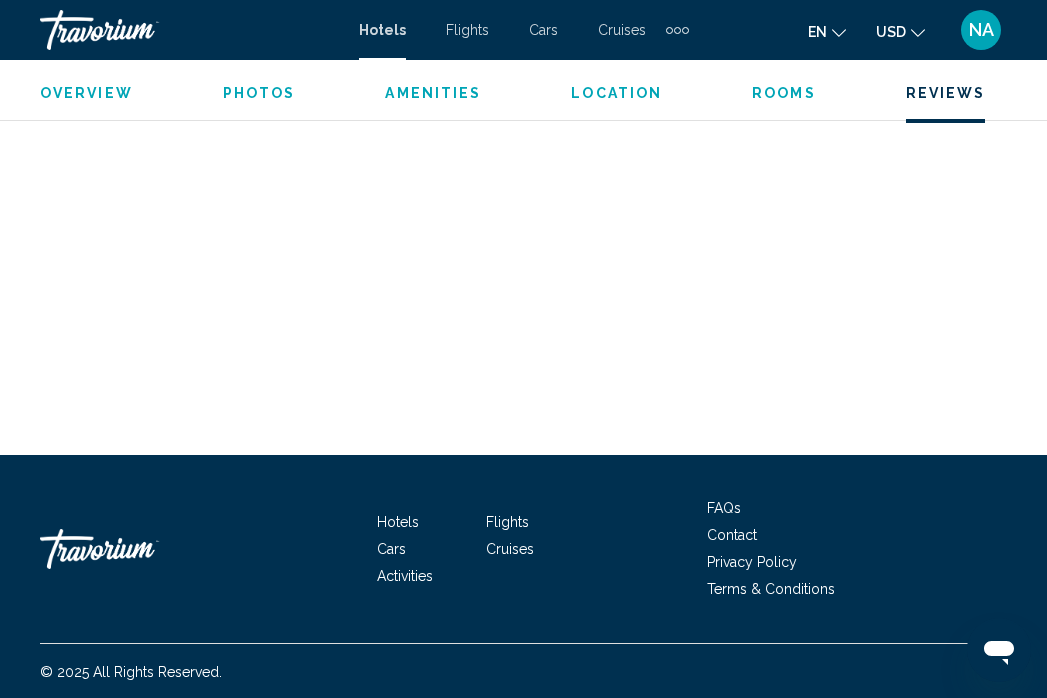 scroll, scrollTop: 6012, scrollLeft: 0, axis: vertical 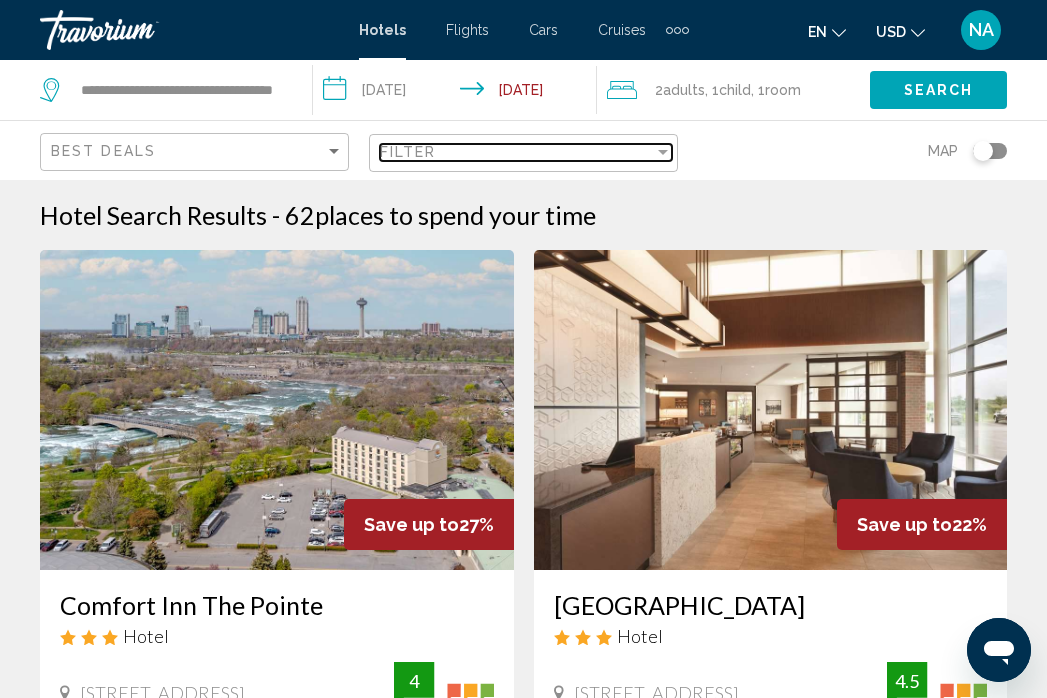 click on "Filter" at bounding box center [408, 152] 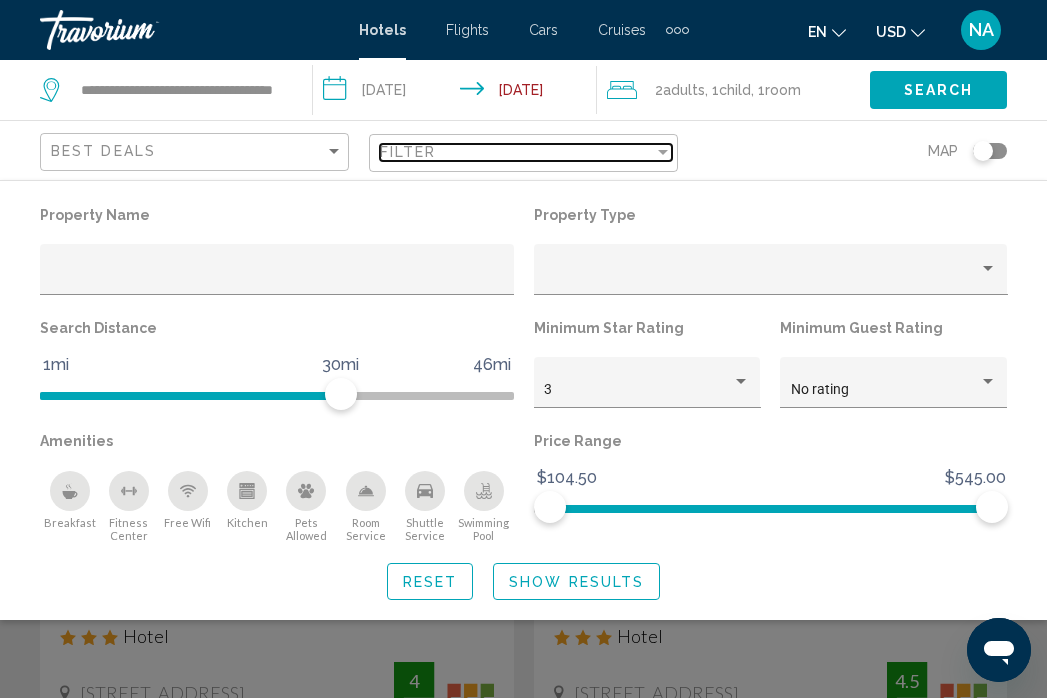 click on "Filter" at bounding box center (408, 152) 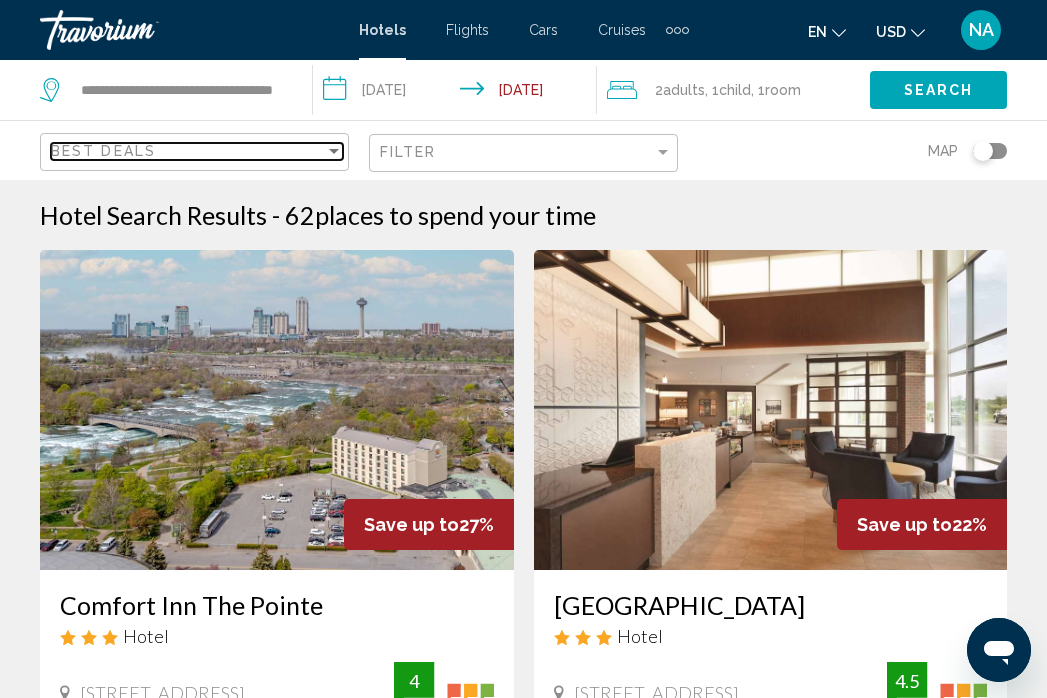 click on "Best Deals" at bounding box center (188, 151) 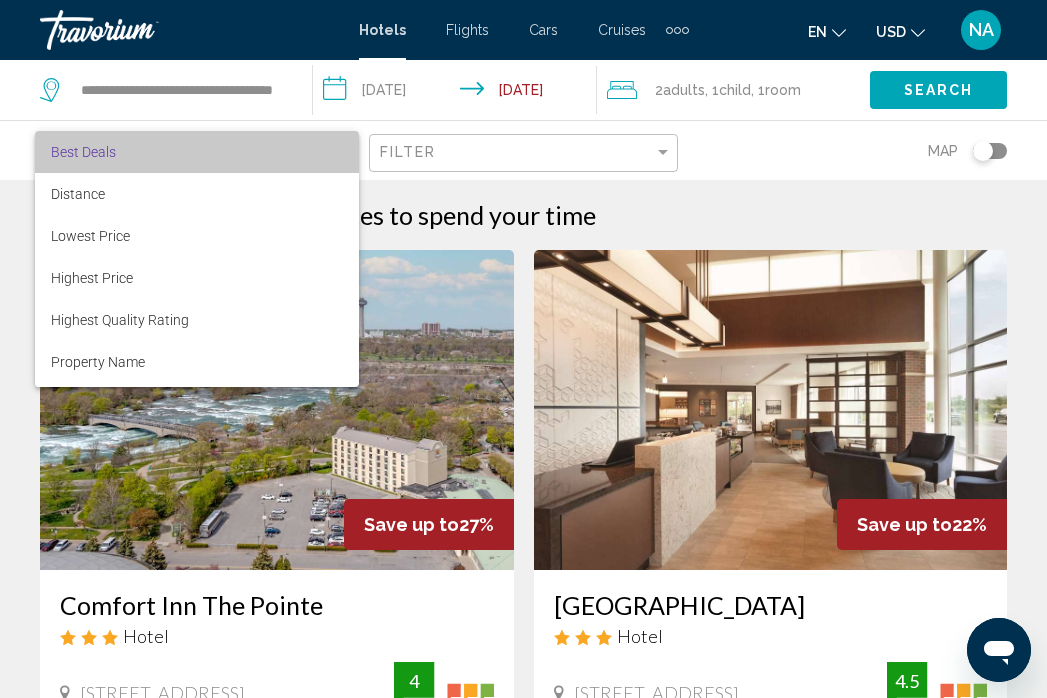 click on "Best Deals" at bounding box center [197, 152] 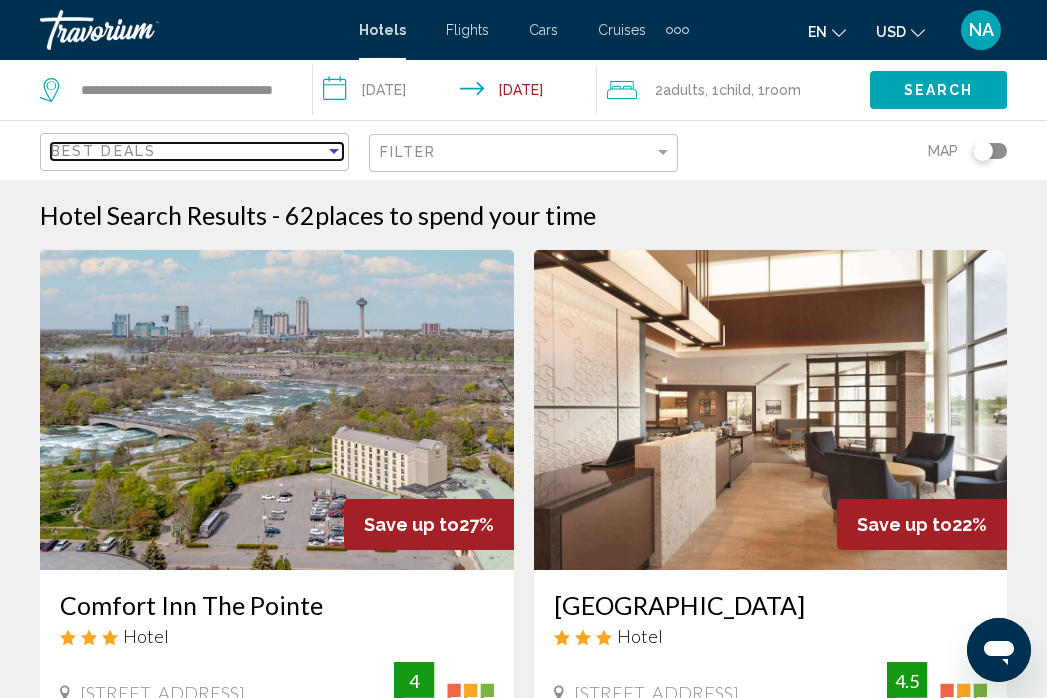click on "Best Deals" at bounding box center [188, 151] 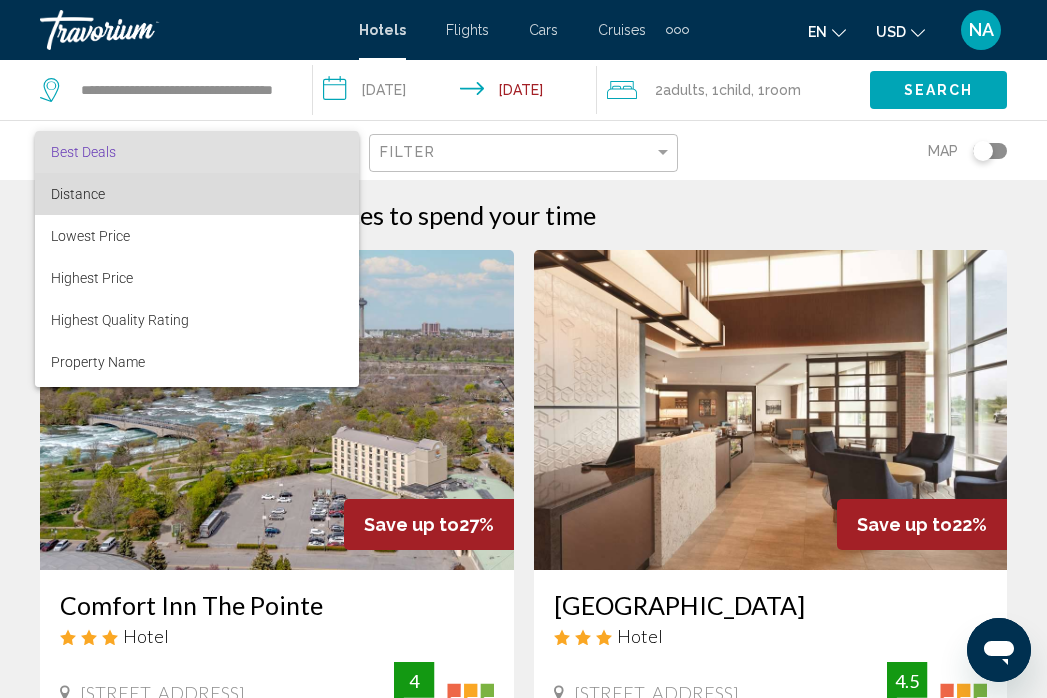 click on "Distance" at bounding box center (197, 194) 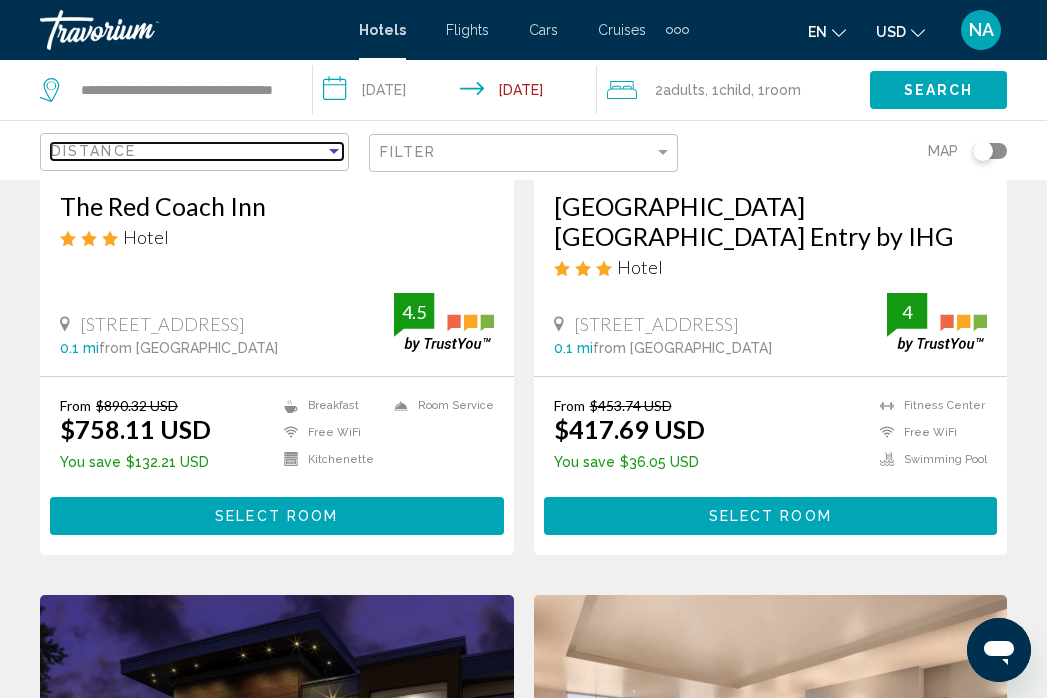 scroll, scrollTop: 0, scrollLeft: 0, axis: both 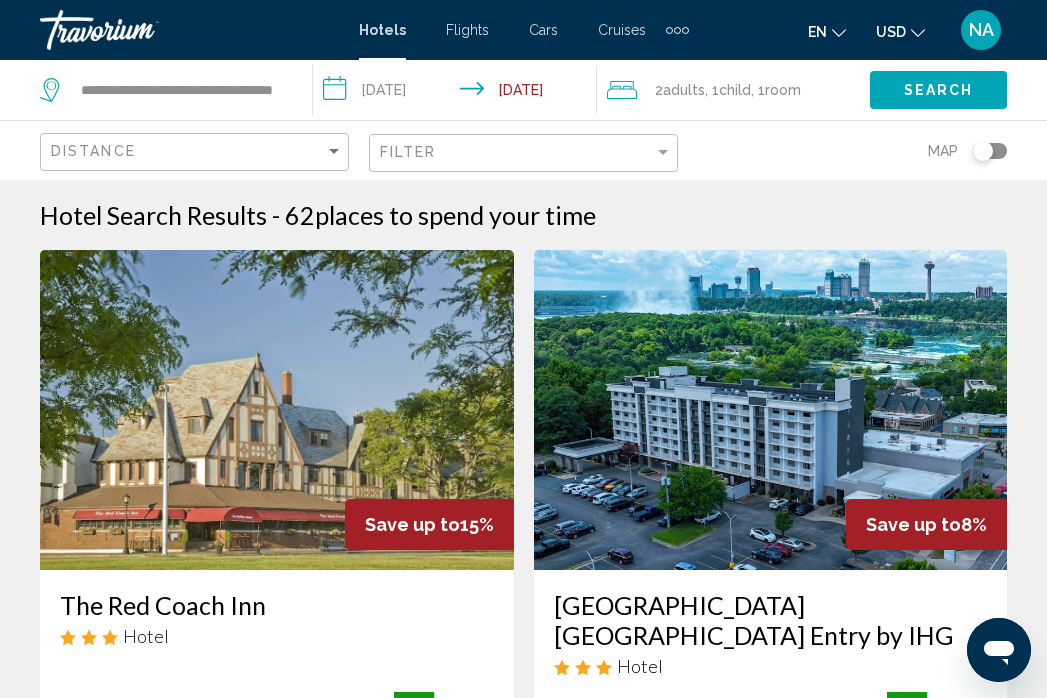 click on "**********" at bounding box center [458, 93] 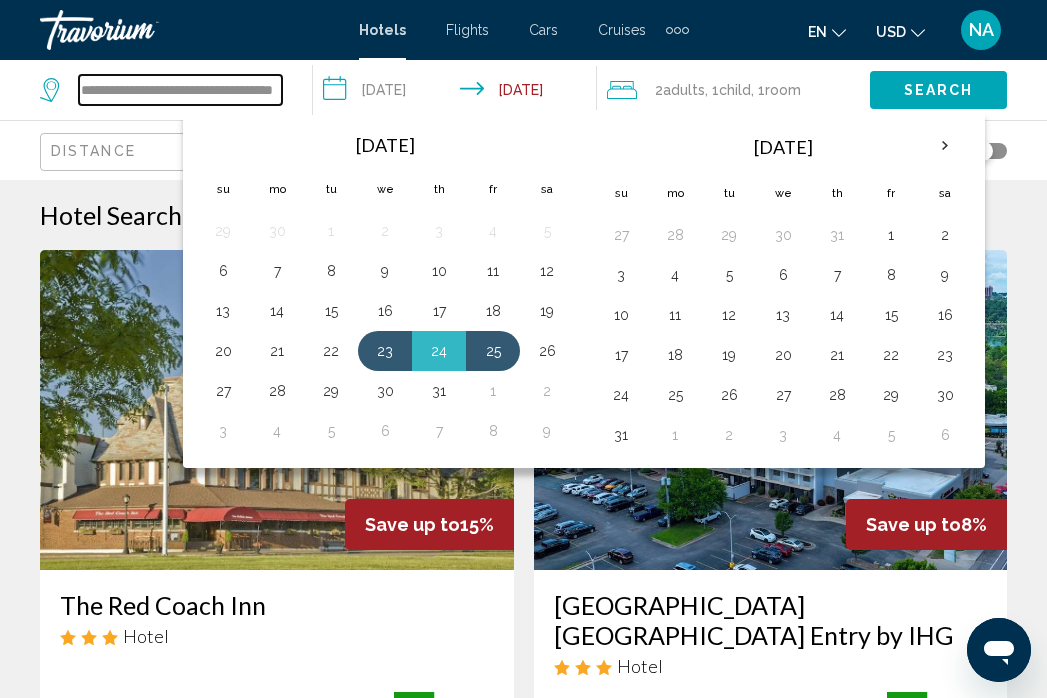 click on "**********" at bounding box center [180, 90] 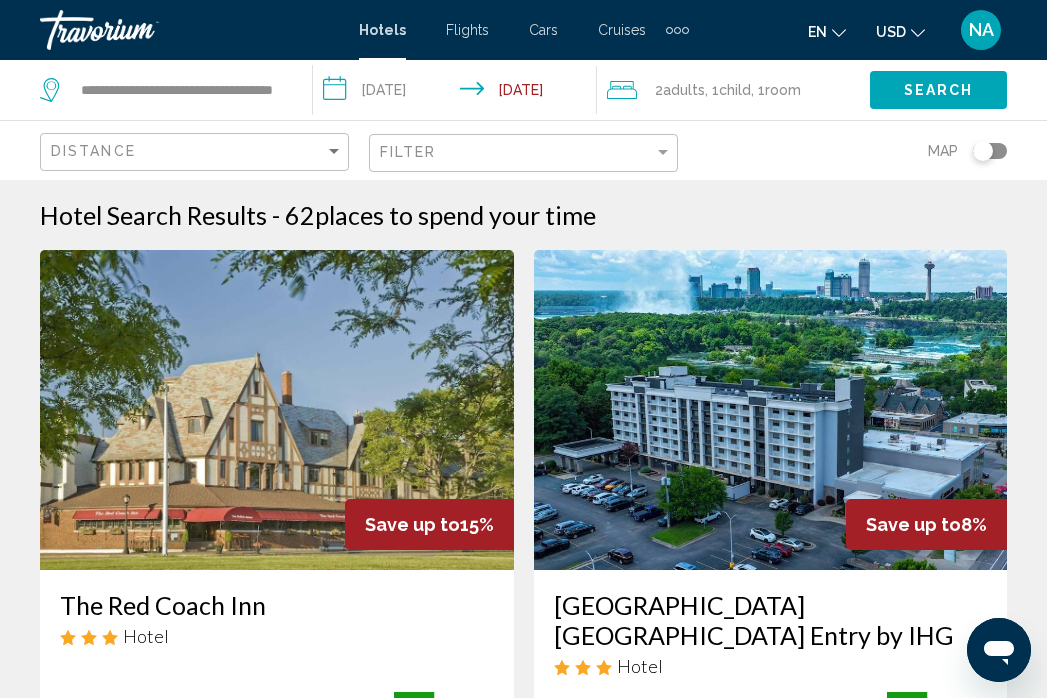 click at bounding box center [140, 30] 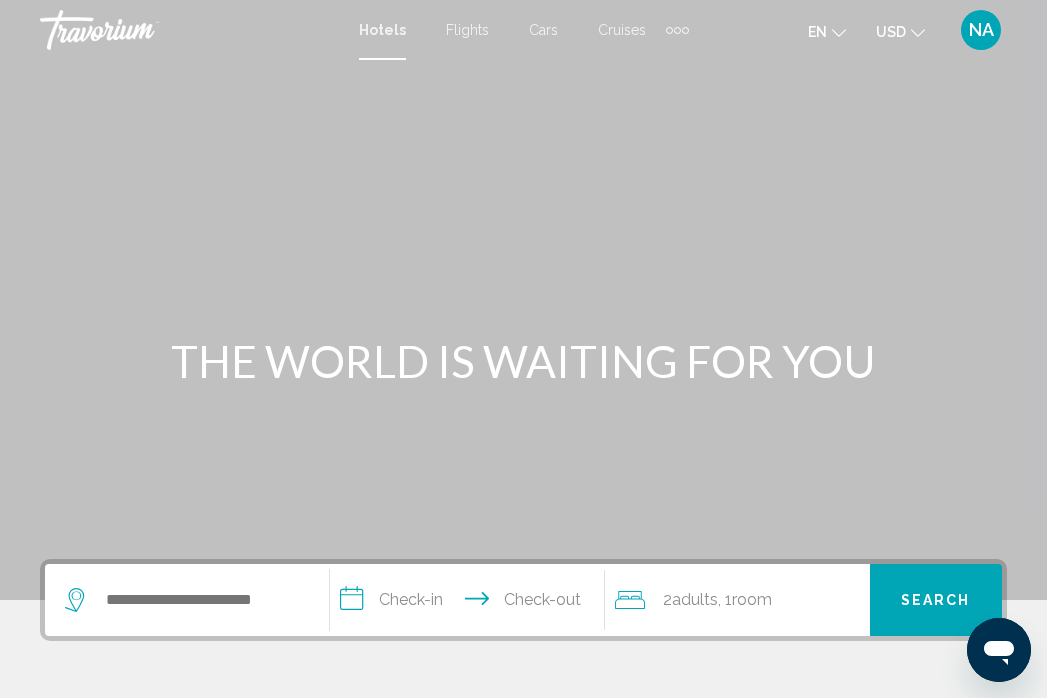 click at bounding box center (140, 30) 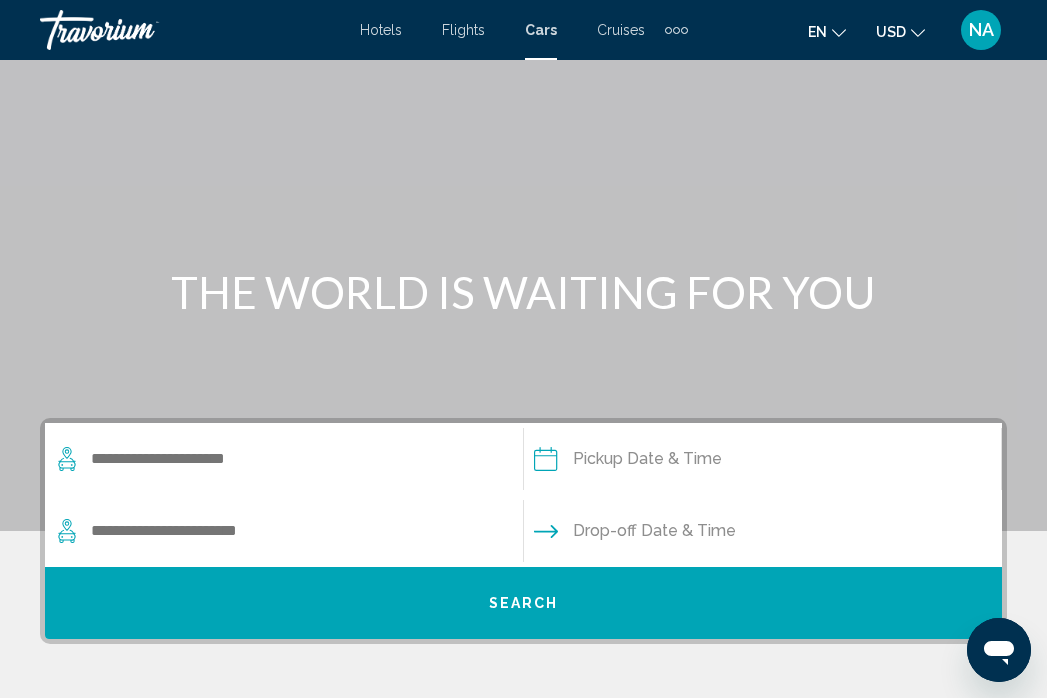 scroll, scrollTop: 0, scrollLeft: 0, axis: both 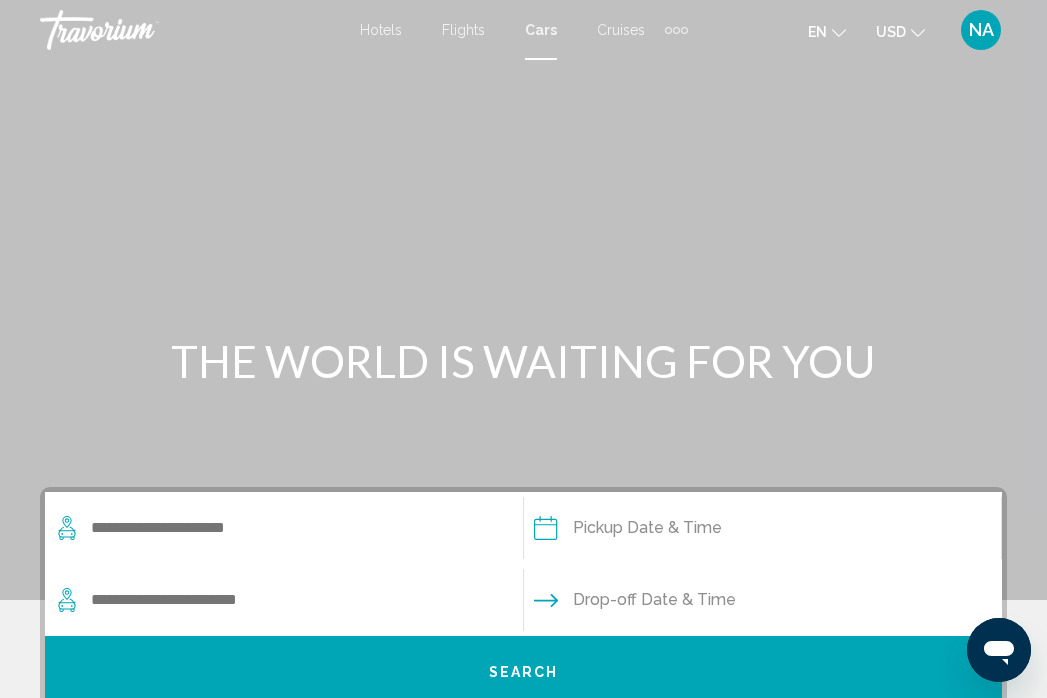click at bounding box center [684, 30] 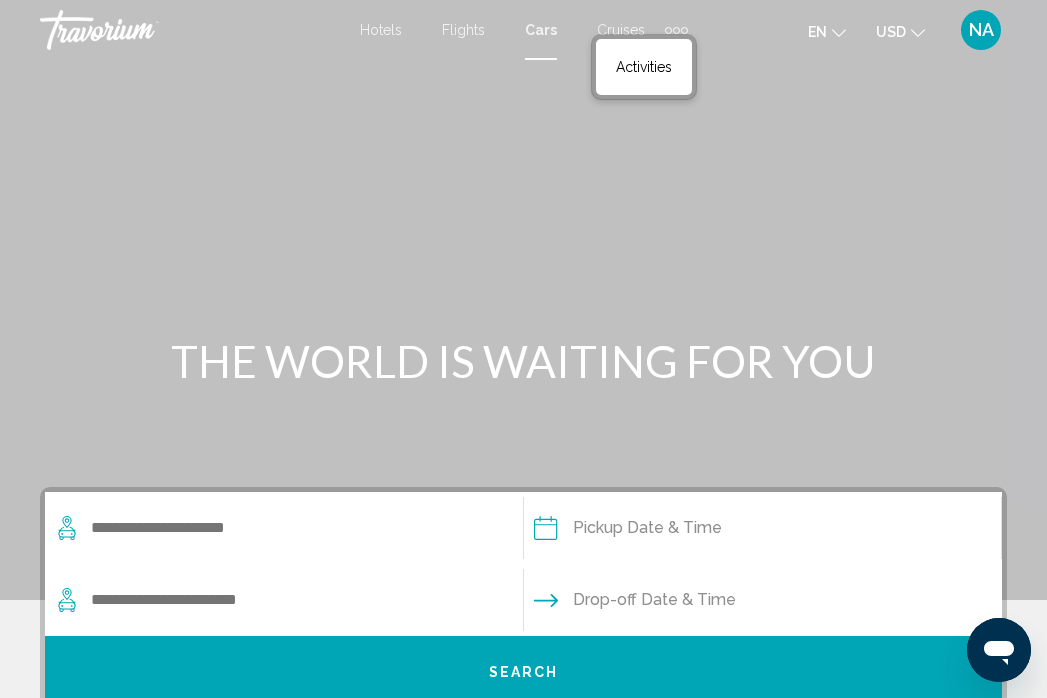 click at bounding box center (523, 300) 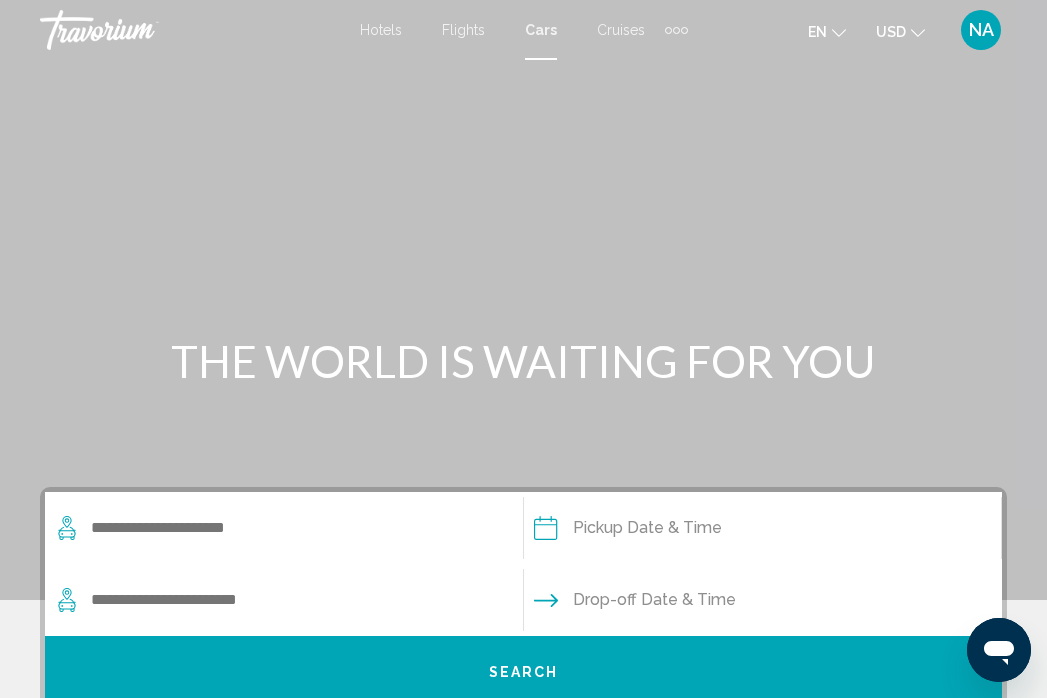 click on "Hotels Flights Cars Cruises Activities Hotels Flights Cars Cruises Activities" at bounding box center (524, 30) 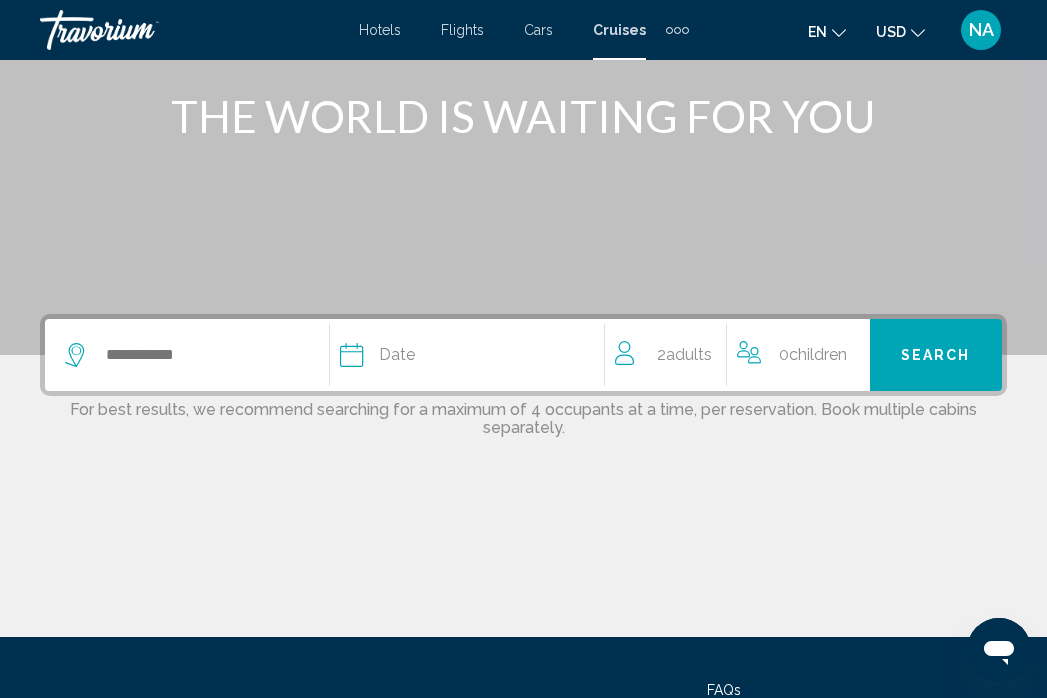 scroll, scrollTop: 0, scrollLeft: 0, axis: both 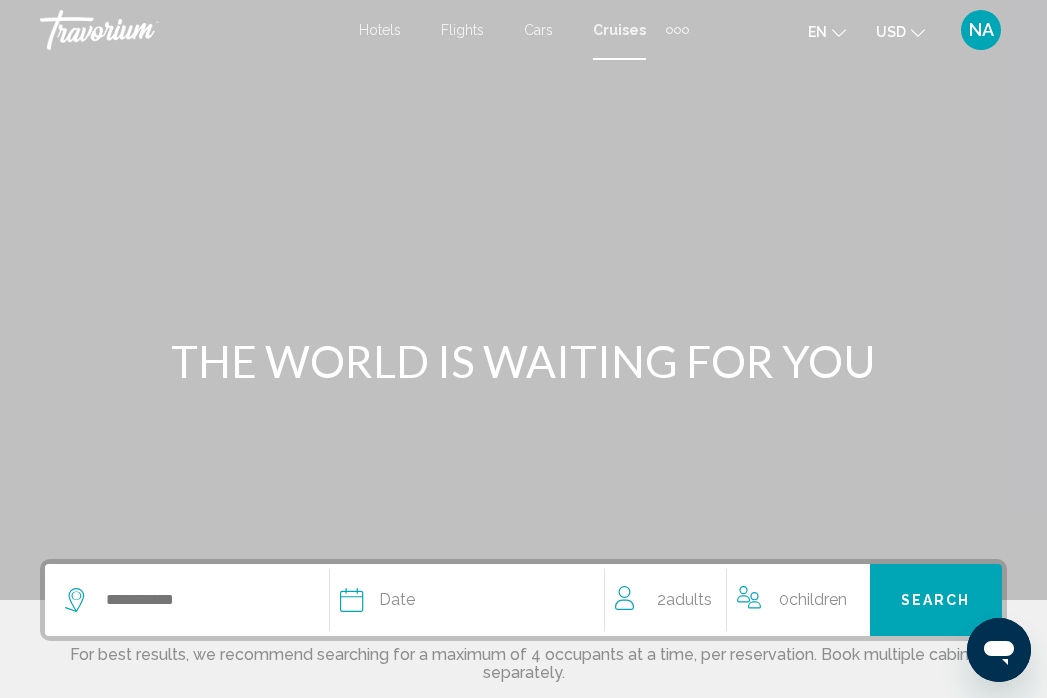 click at bounding box center [140, 30] 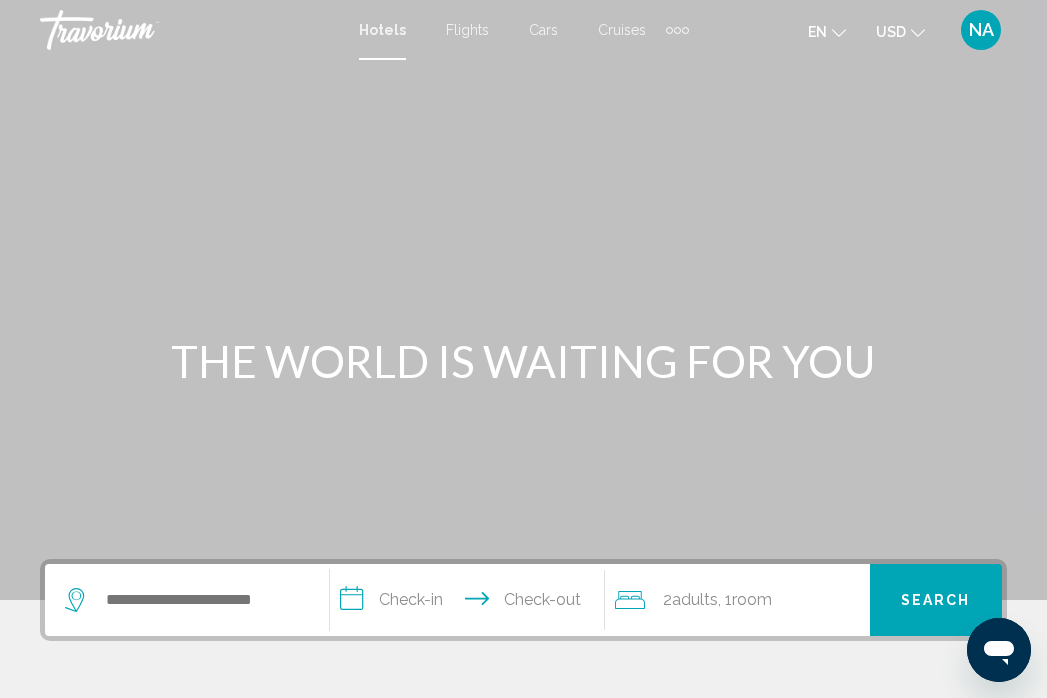click at bounding box center [140, 30] 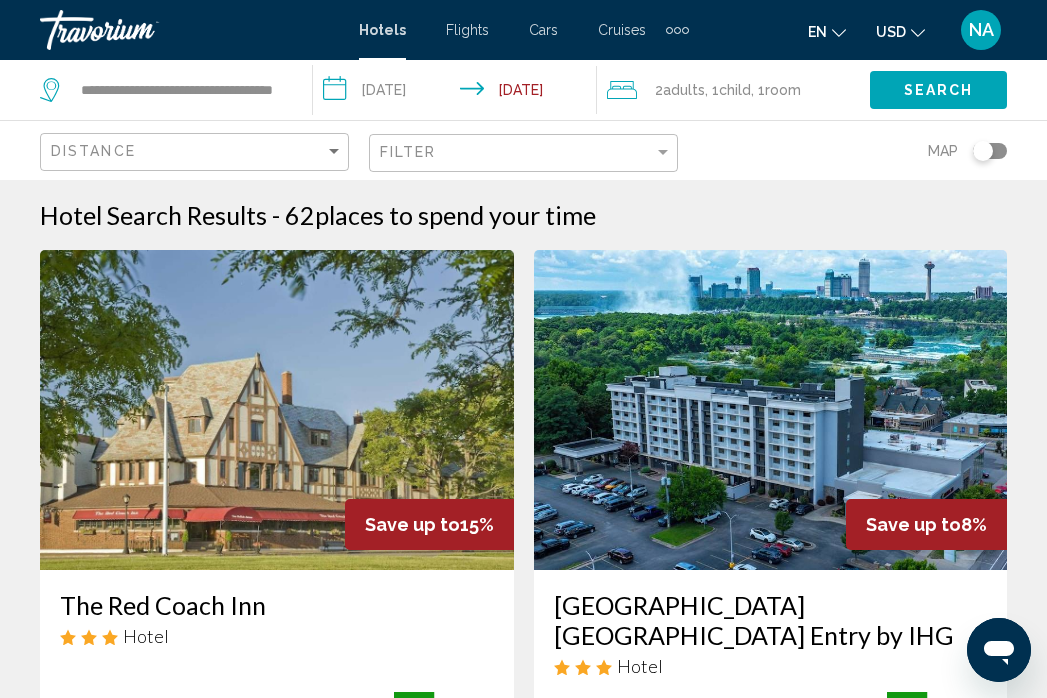 click at bounding box center [140, 30] 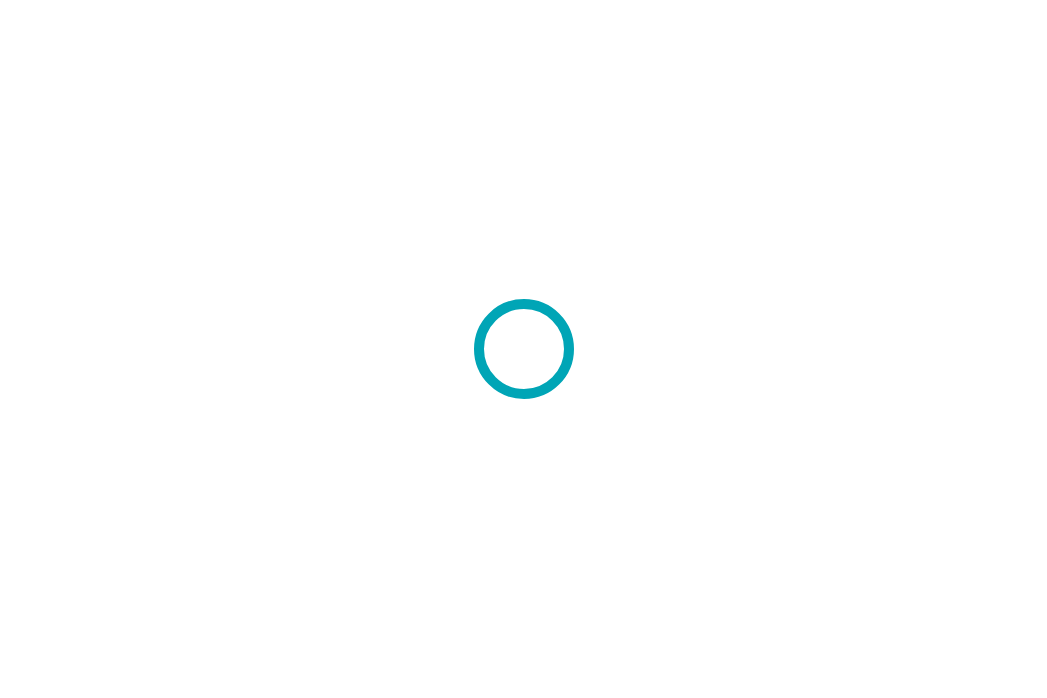 scroll, scrollTop: 0, scrollLeft: 0, axis: both 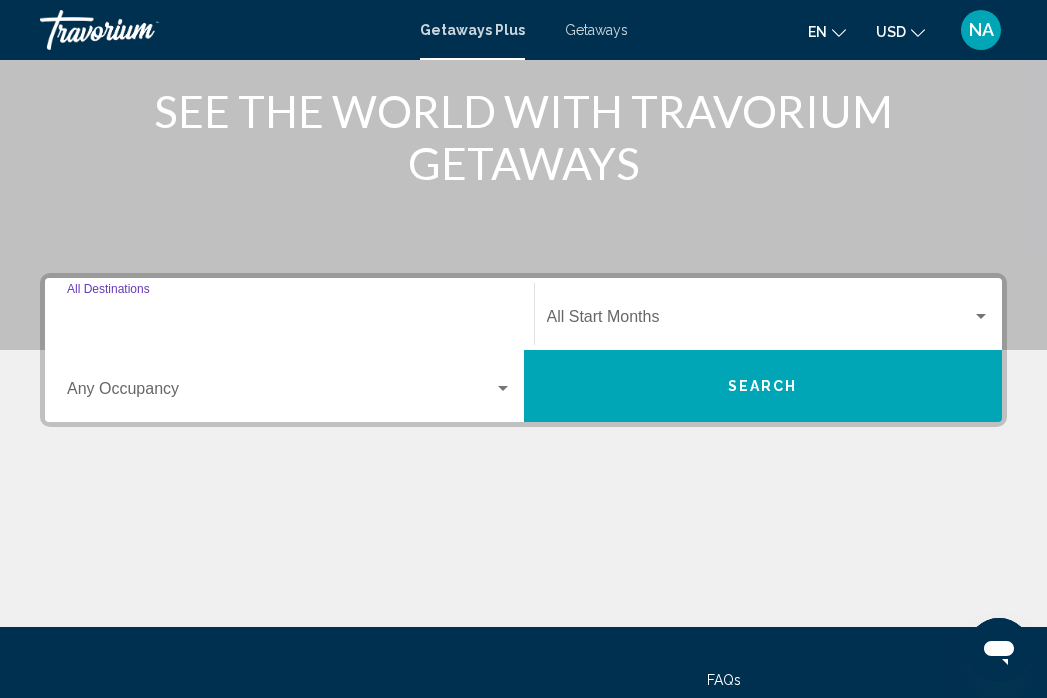 click on "Destination All Destinations" at bounding box center (289, 321) 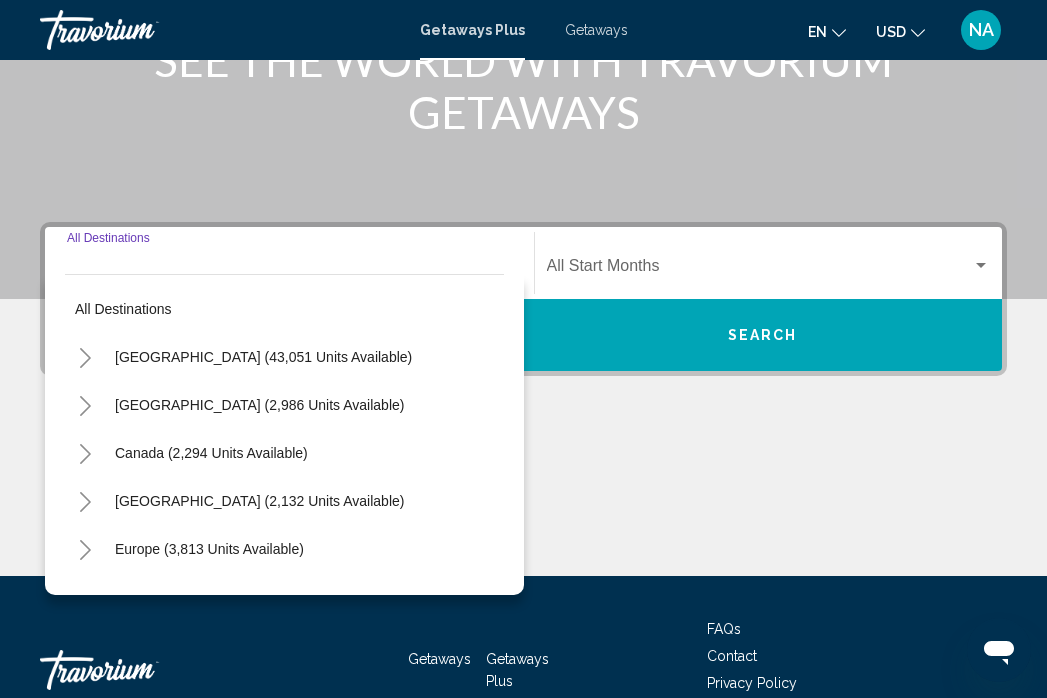 scroll, scrollTop: 424, scrollLeft: 0, axis: vertical 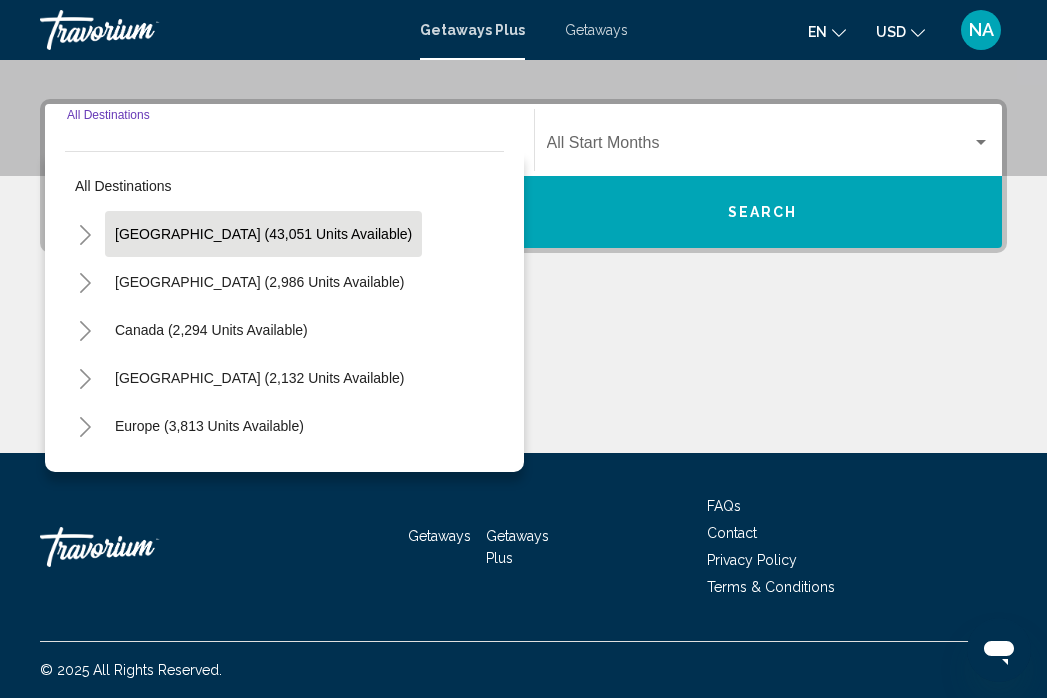 click on "[GEOGRAPHIC_DATA] (43,051 units available)" at bounding box center [259, 282] 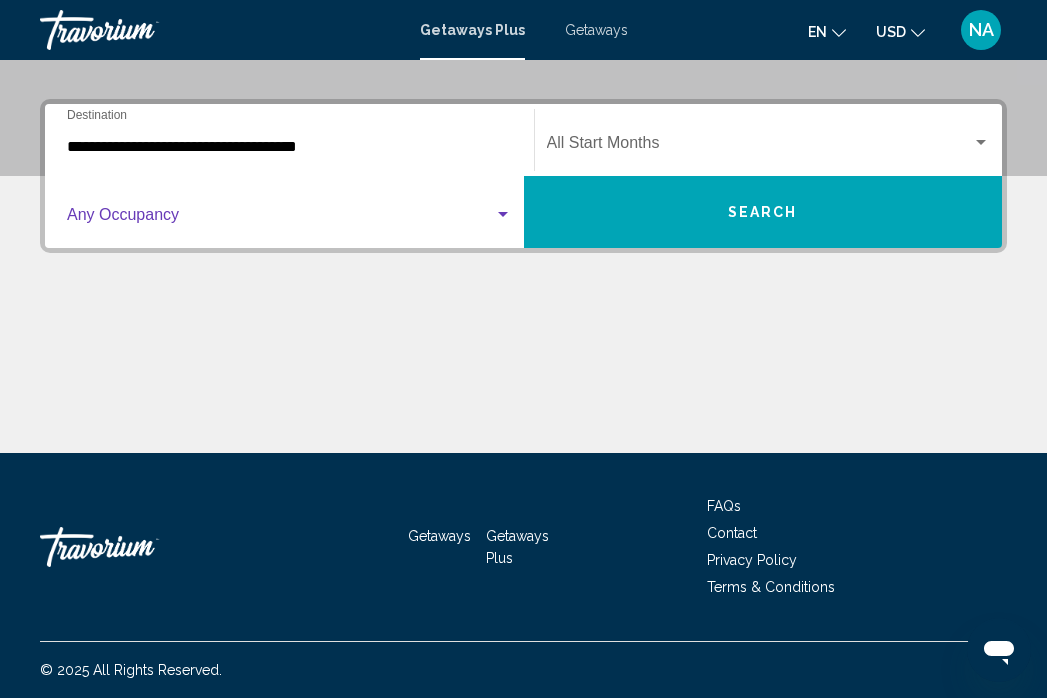 click at bounding box center [280, 219] 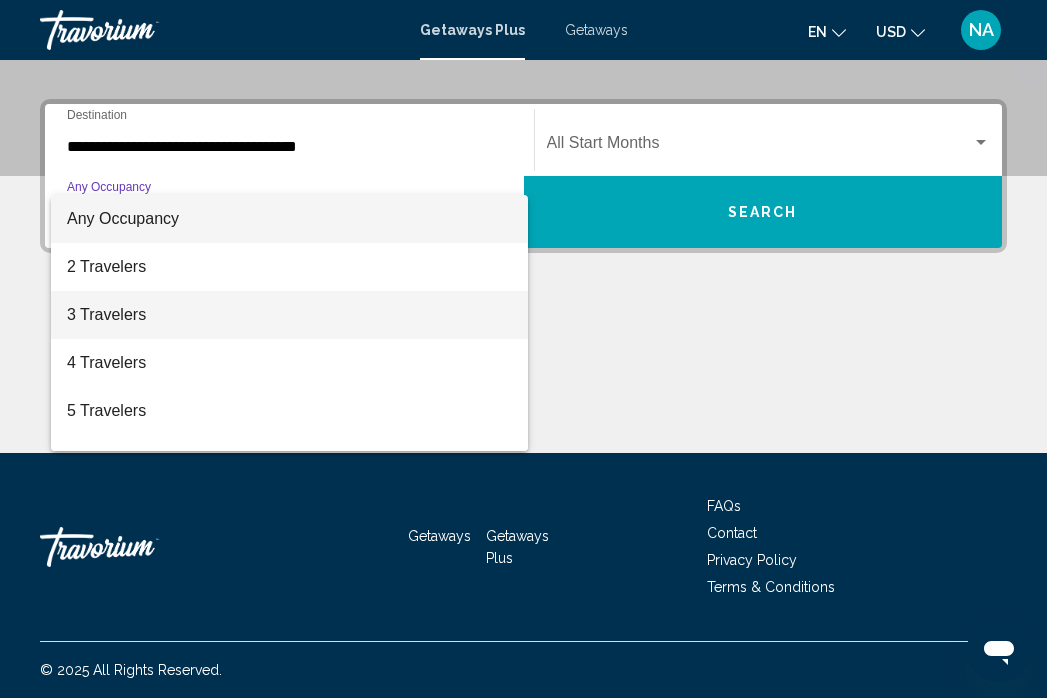 click on "3 Travelers" at bounding box center [289, 315] 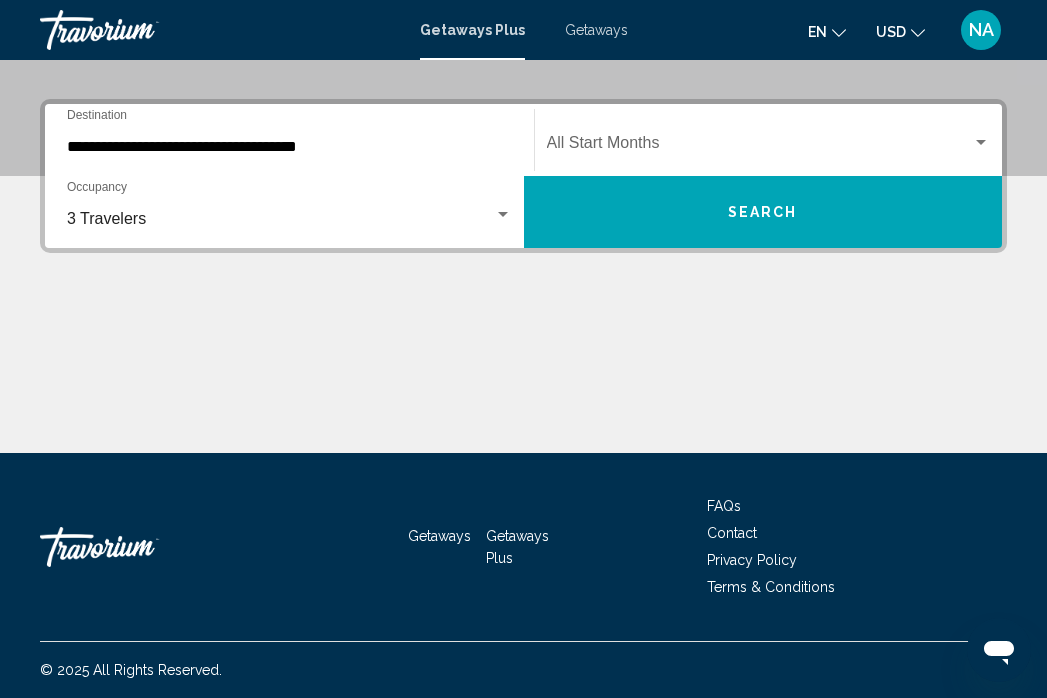 click on "**********" at bounding box center (289, 140) 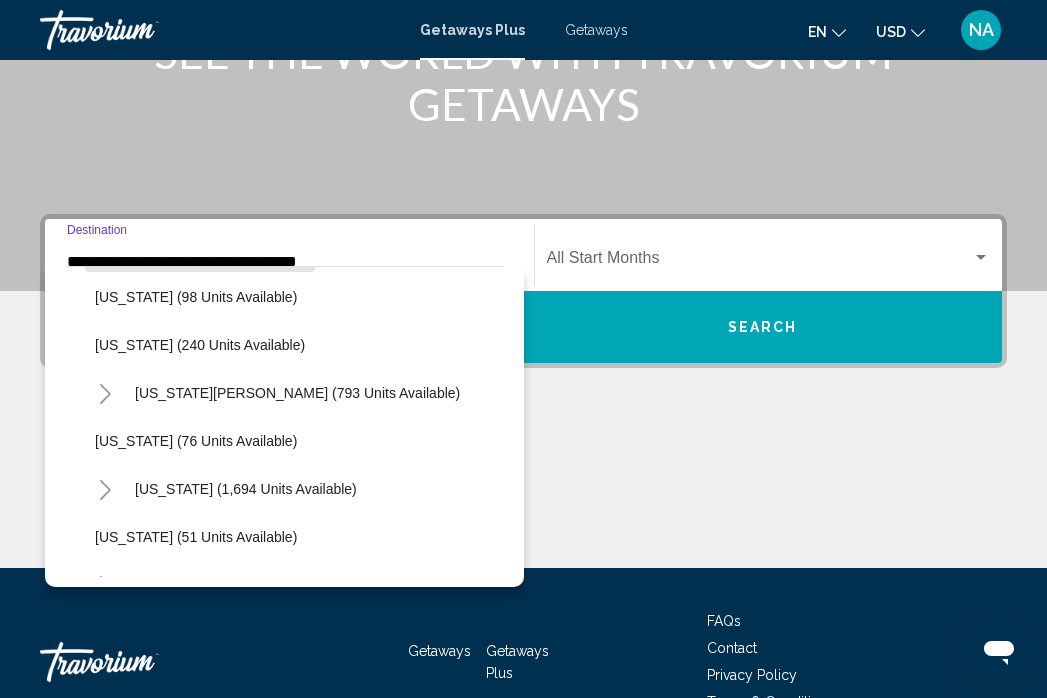 scroll, scrollTop: 1213, scrollLeft: 0, axis: vertical 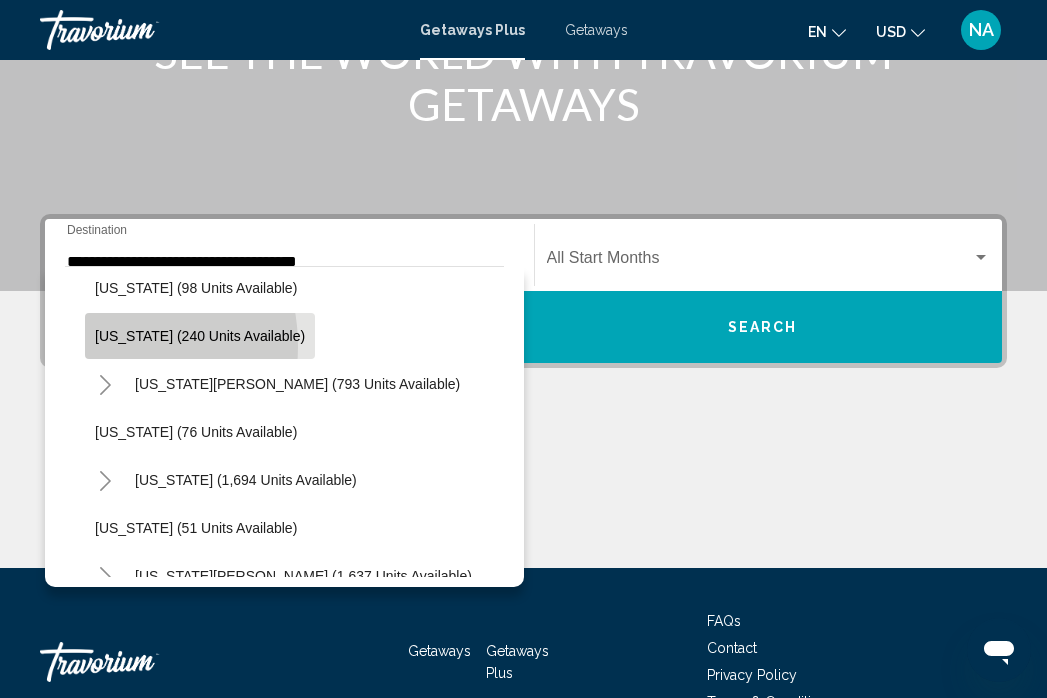 click on "[US_STATE] (240 units available)" 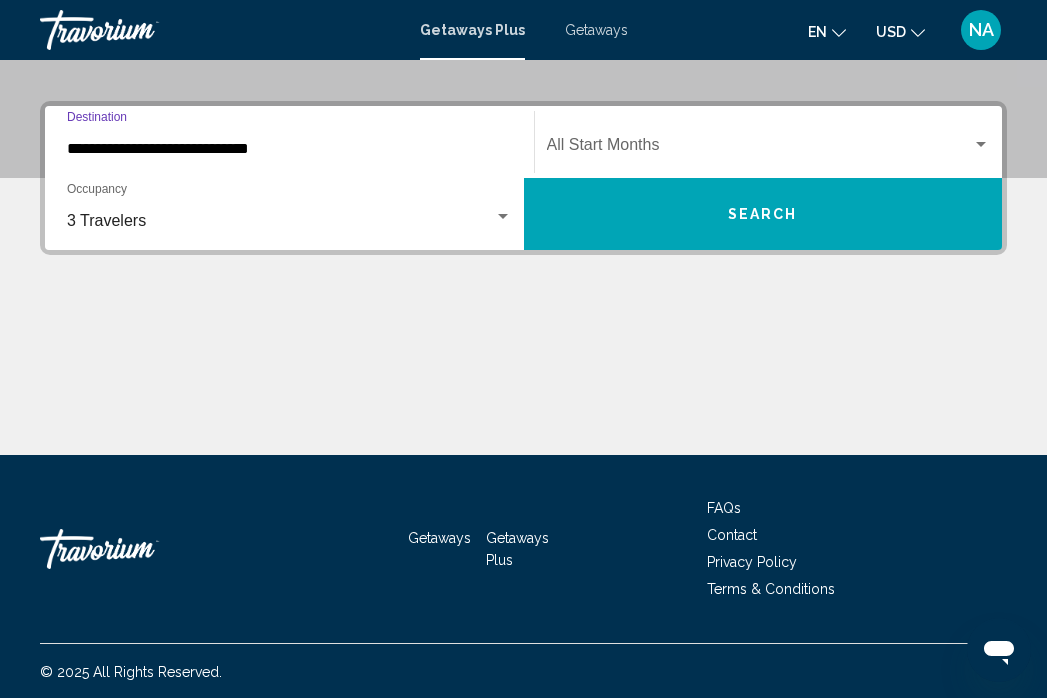 scroll, scrollTop: 424, scrollLeft: 0, axis: vertical 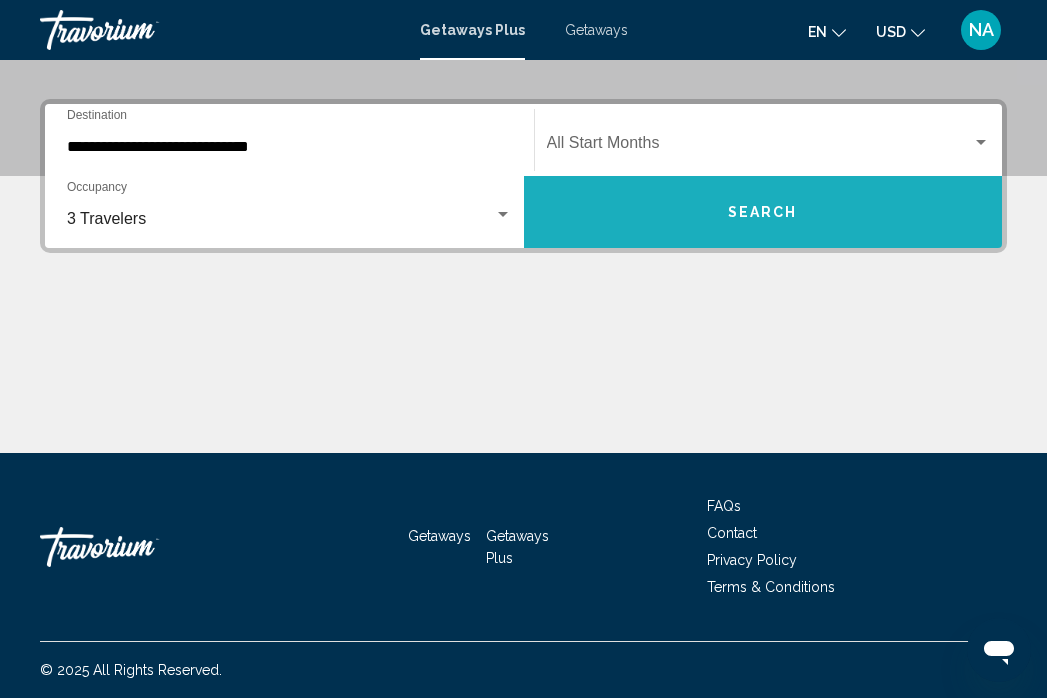 click on "Search" at bounding box center (763, 212) 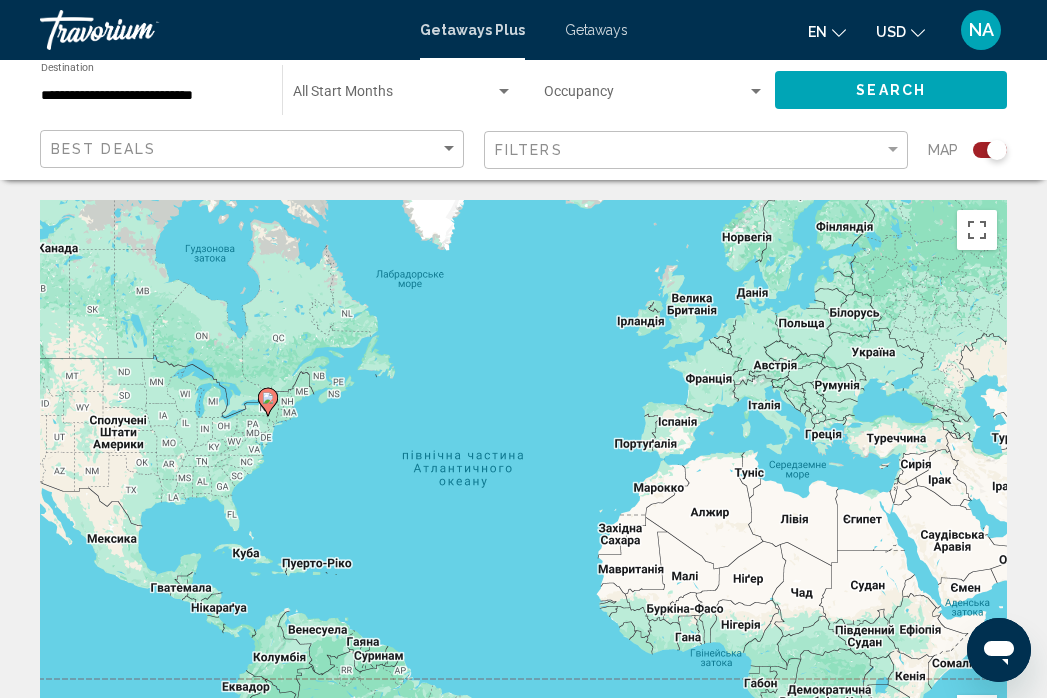 click on "Для навігації використовуйте клавіші зі стрілками. Увімкніть режим перетягування за допомогою клавіатури, натиснувши Alt + Enter. Після цього переміщуйте маркер, використовуючи клавіші зі стрілками. Щоб завершити, натисніть клавішу Enter. Щоб скасувати, натисніть Escape." at bounding box center [523, 500] 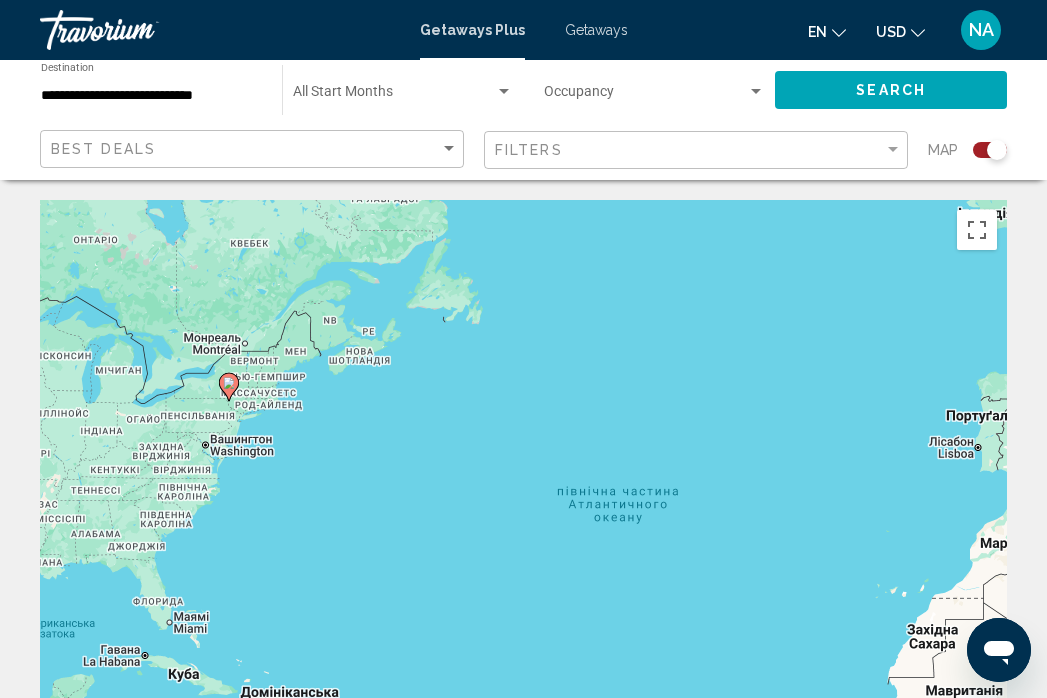 click on "Для навігації використовуйте клавіші зі стрілками. Увімкніть режим перетягування за допомогою клавіатури, натиснувши Alt + Enter. Після цього переміщуйте маркер, використовуючи клавіші зі стрілками. Щоб завершити, натисніть клавішу Enter. Щоб скасувати, натисніть Escape." at bounding box center [523, 500] 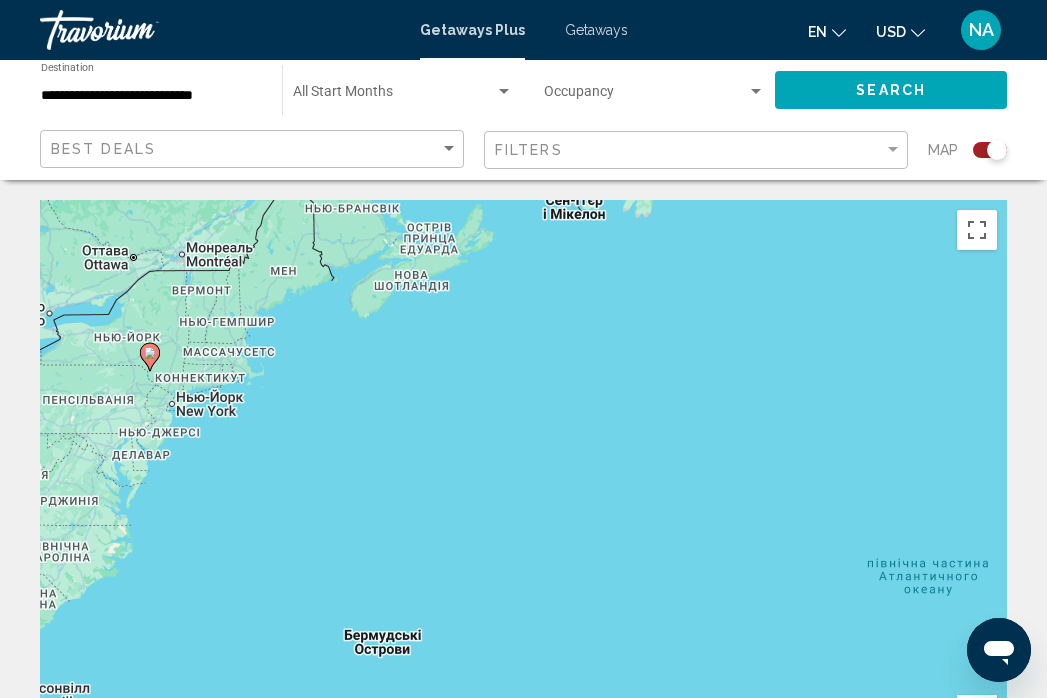 click on "Для навігації використовуйте клавіші зі стрілками. Увімкніть режим перетягування за допомогою клавіатури, натиснувши Alt + Enter. Після цього переміщуйте маркер, використовуючи клавіші зі стрілками. Щоб завершити, натисніть клавішу Enter. Щоб скасувати, натисніть Escape." at bounding box center [523, 500] 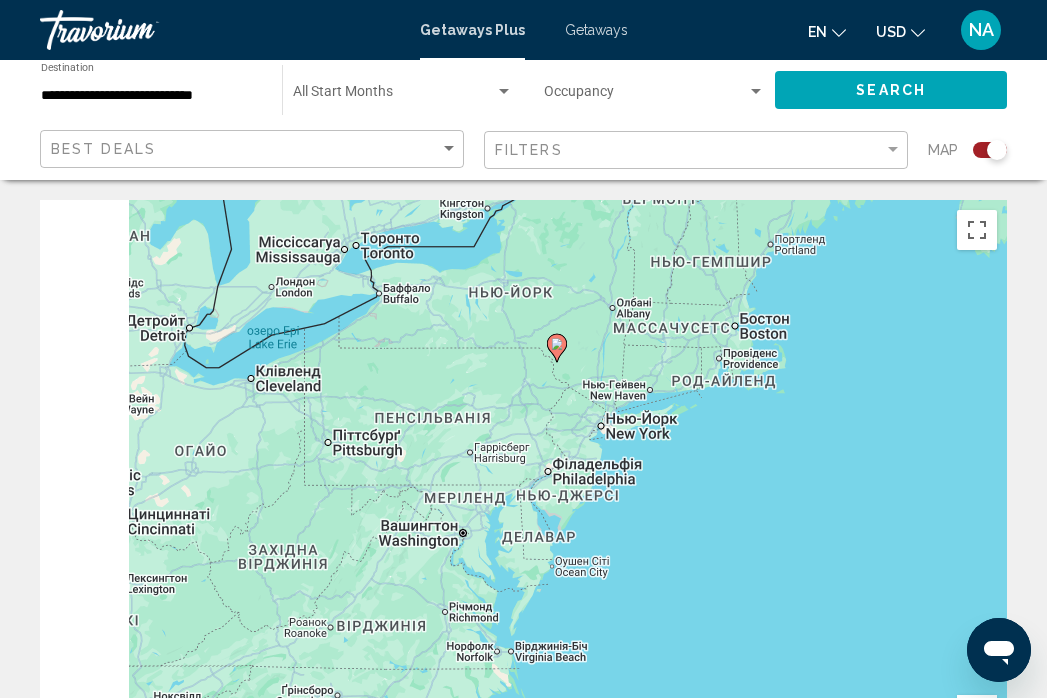 drag, startPoint x: 189, startPoint y: 412, endPoint x: 765, endPoint y: 461, distance: 578.08044 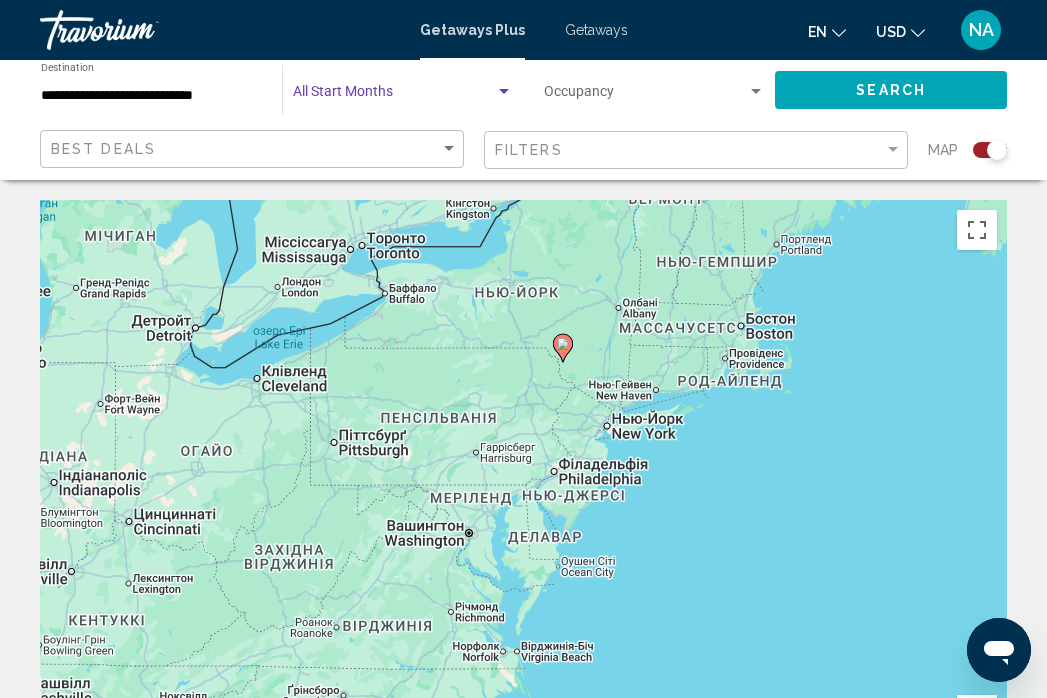 click at bounding box center (394, 96) 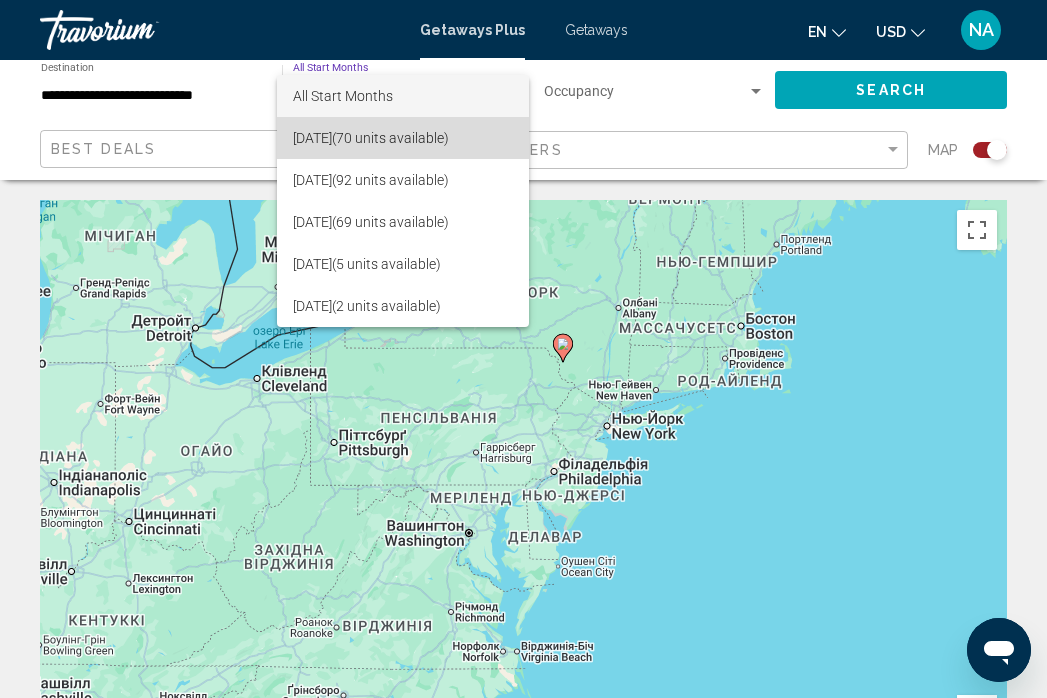 click on "[DATE]  (70 units available)" at bounding box center (403, 138) 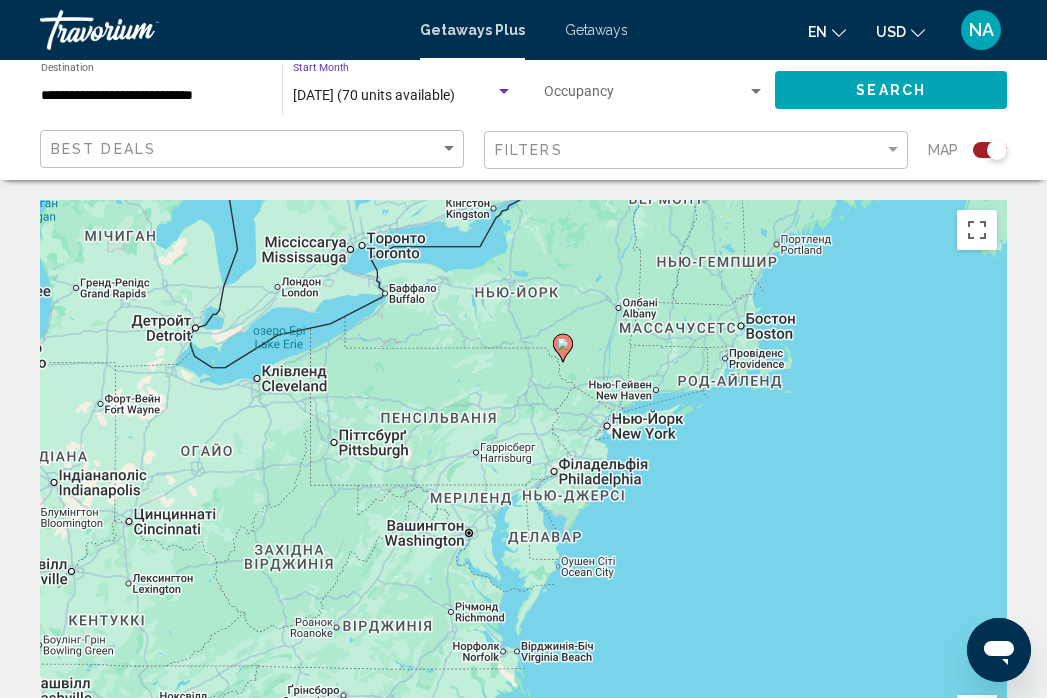 click on "[DATE] (70 units available)" at bounding box center (374, 95) 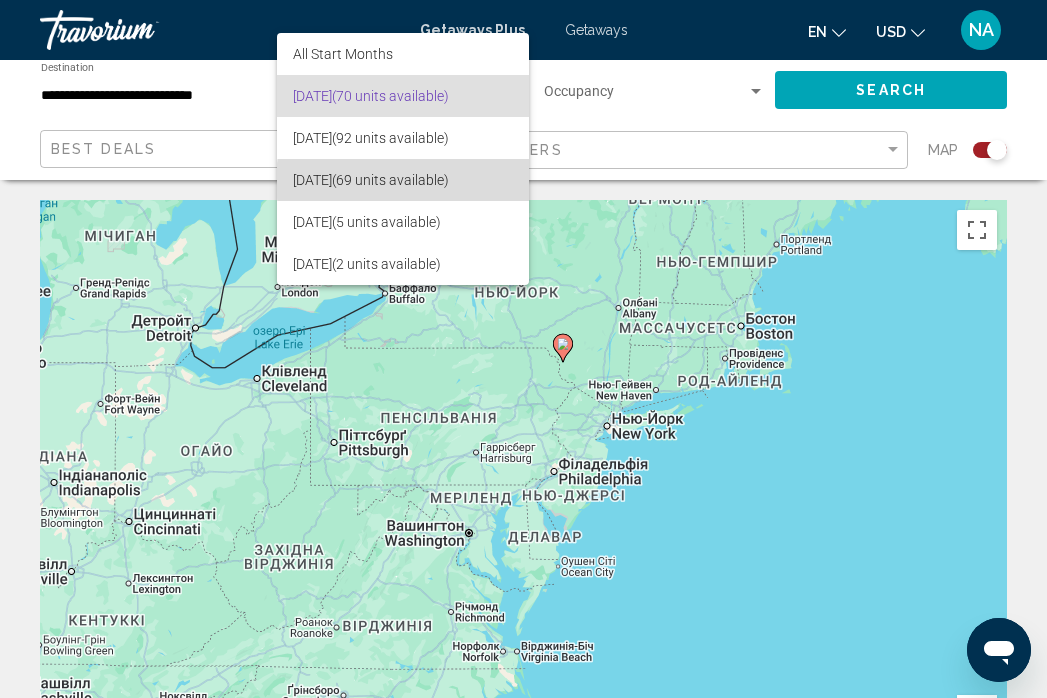 click on "[DATE]  (69 units available)" at bounding box center (403, 180) 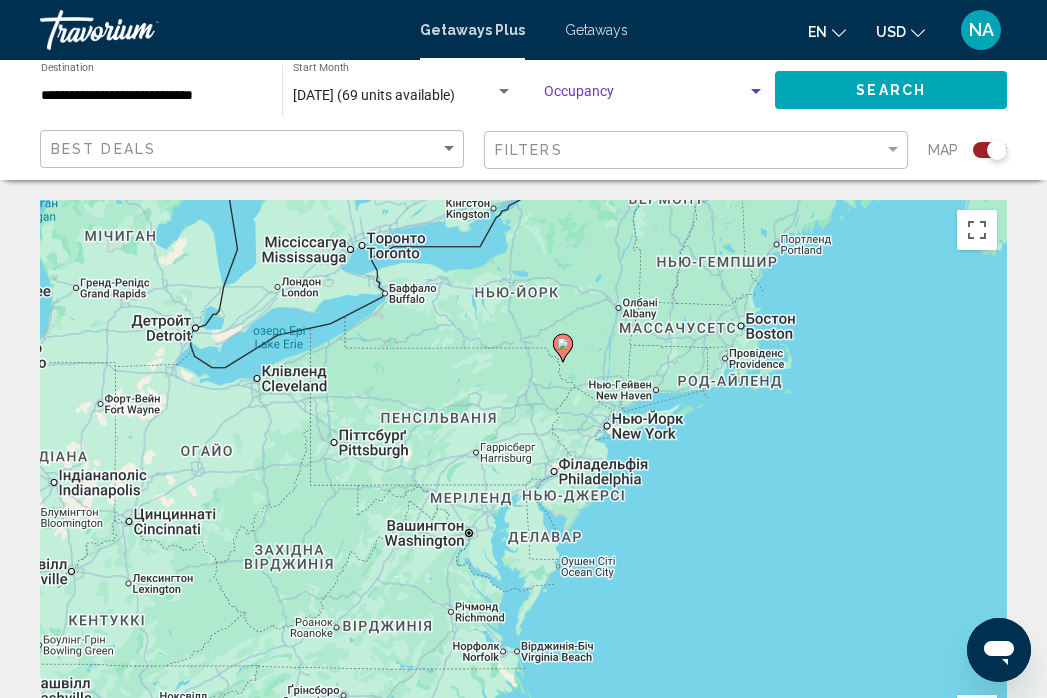 click at bounding box center (645, 96) 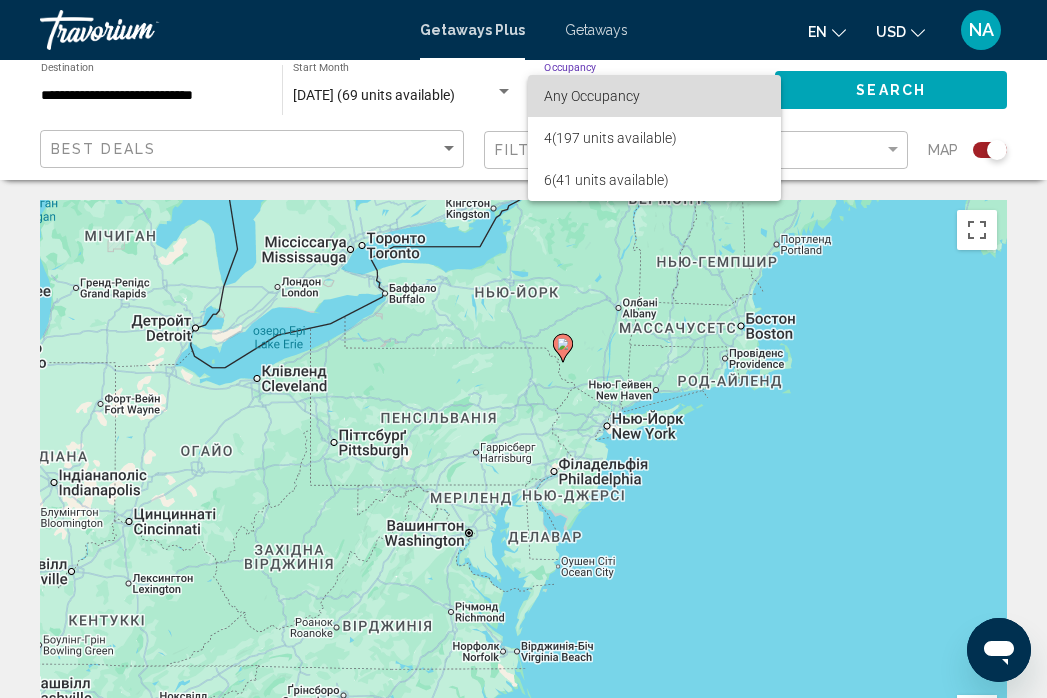 click on "Any Occupancy" at bounding box center (592, 96) 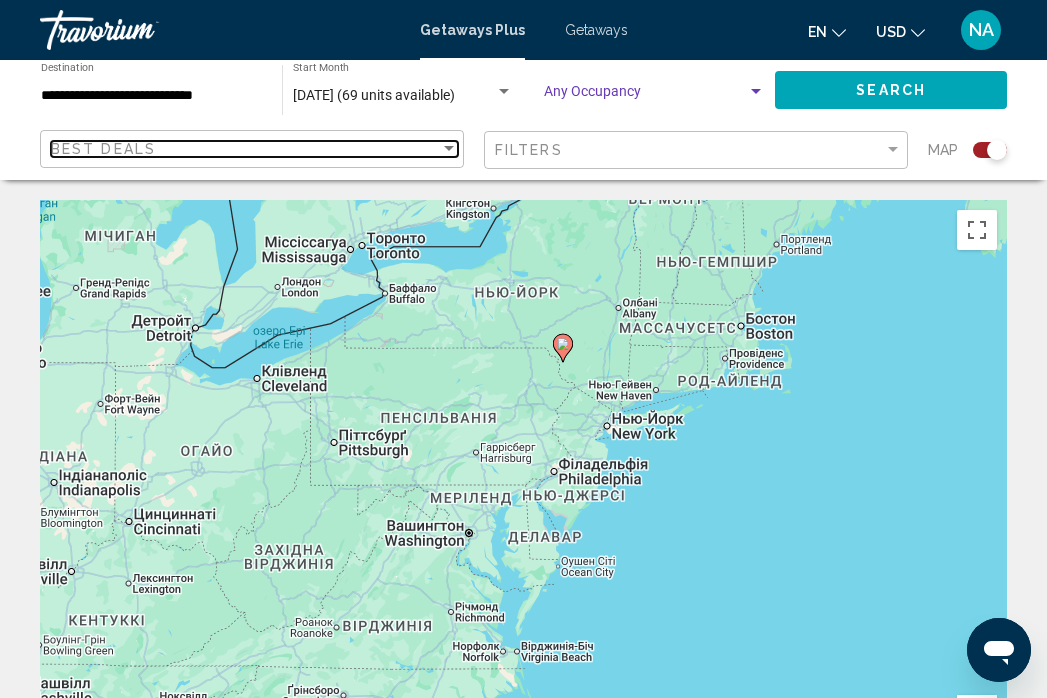 click on "Best Deals" at bounding box center [245, 149] 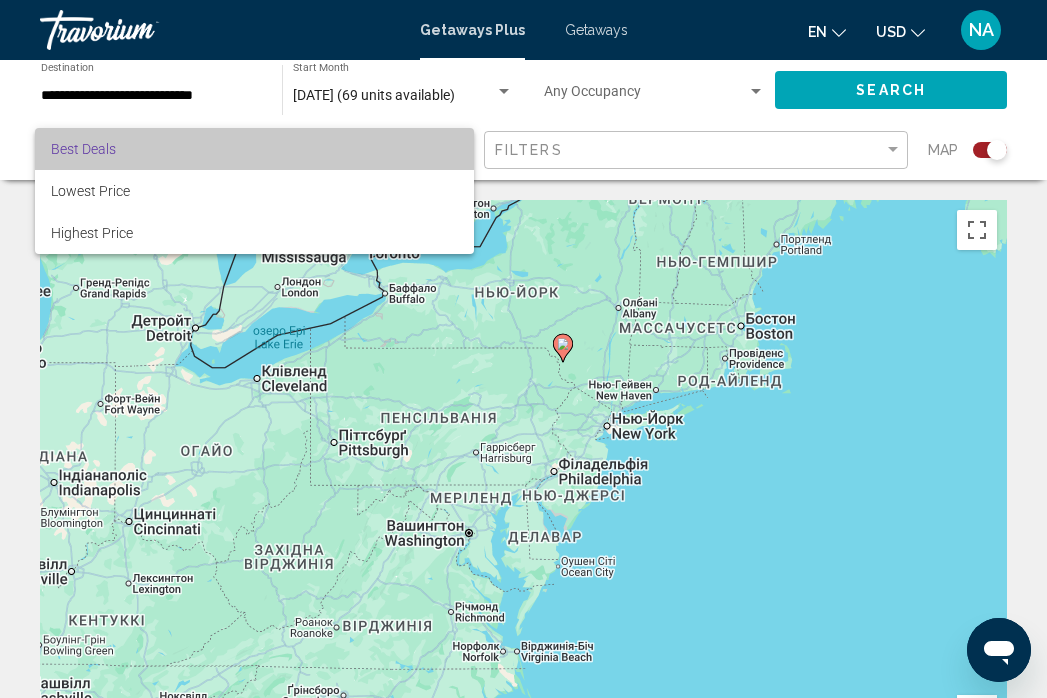 click on "Best Deals" at bounding box center (254, 149) 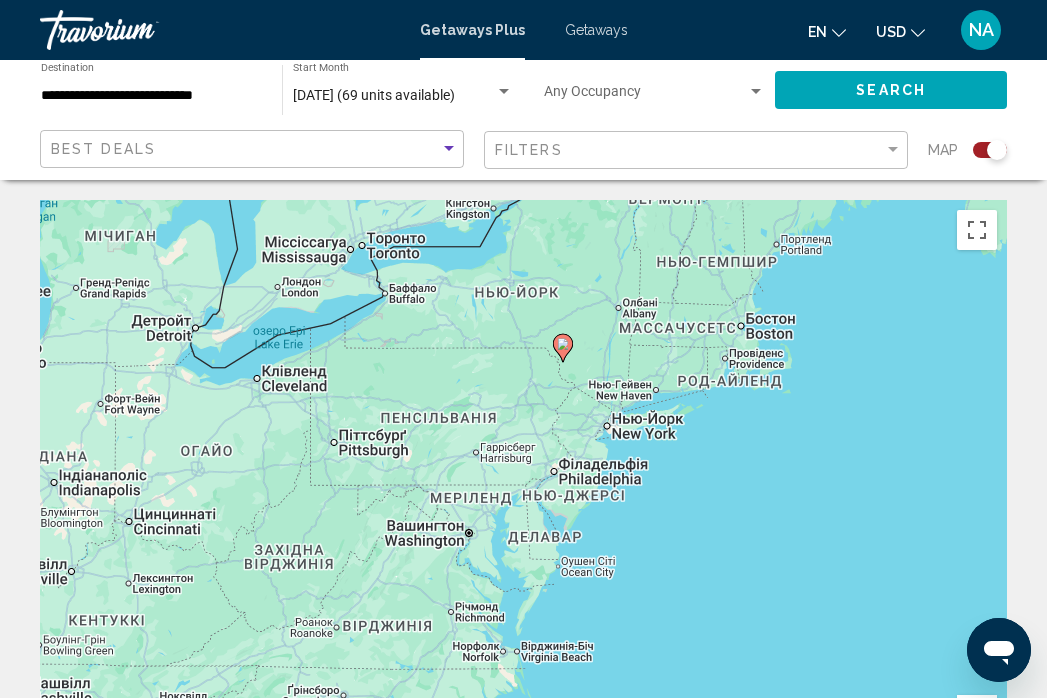 click on "Filters" 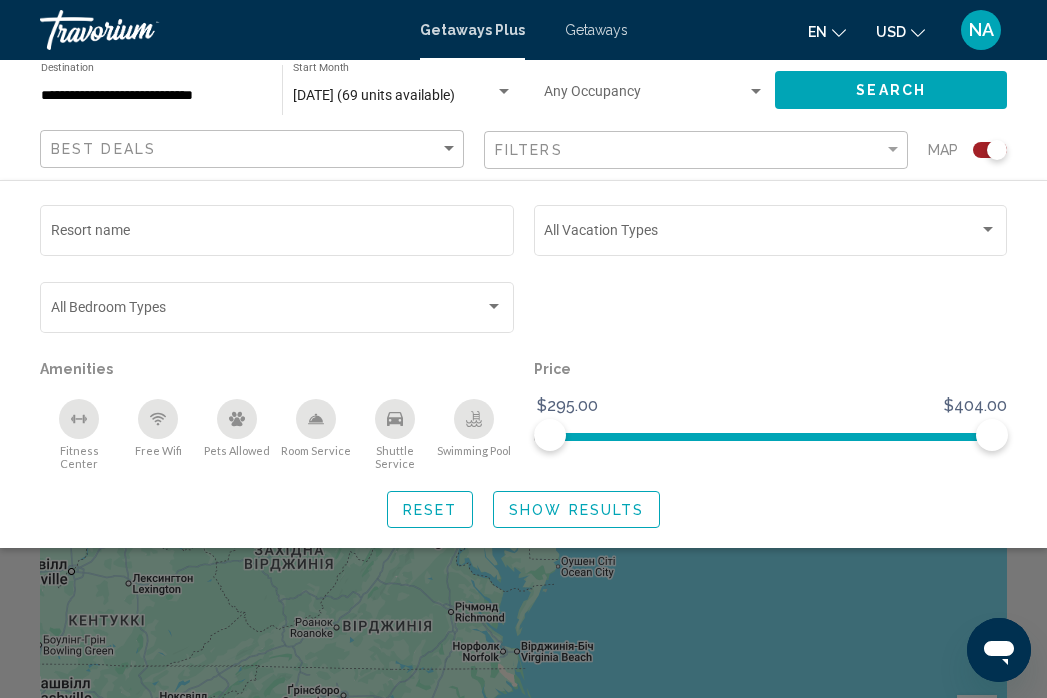 click on "Filters" 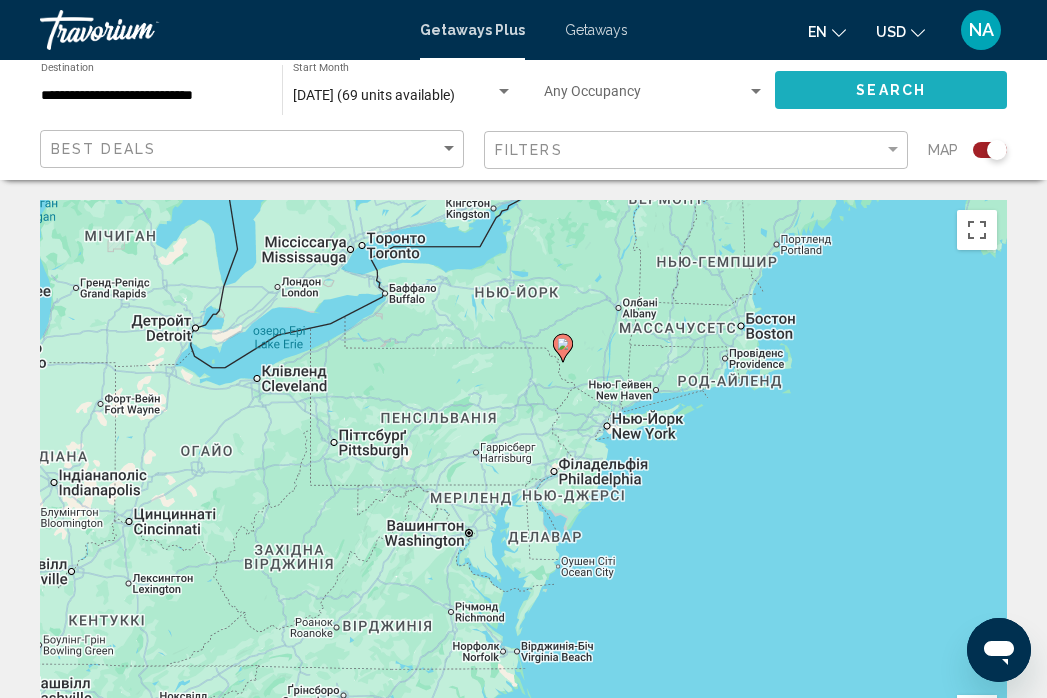click on "Search" 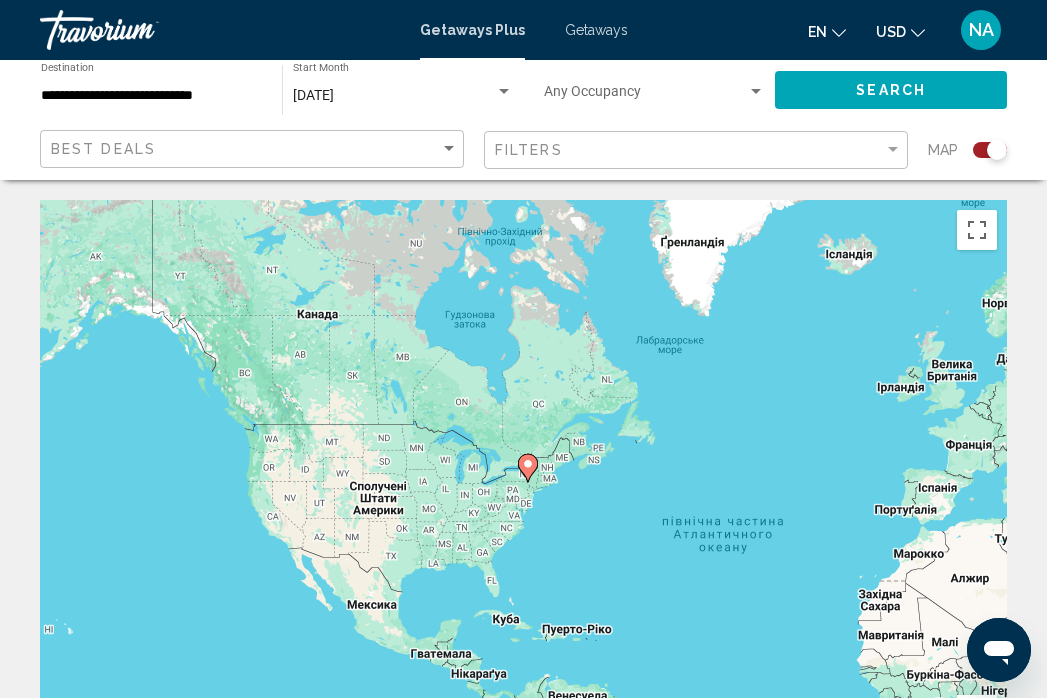 click on "Для навігації використовуйте клавіші зі стрілками. Увімкніть режим перетягування за допомогою клавіатури, натиснувши Alt + Enter. Після цього переміщуйте маркер, використовуючи клавіші зі стрілками. Щоб завершити, натисніть клавішу Enter. Щоб скасувати, натисніть Escape." at bounding box center (523, 500) 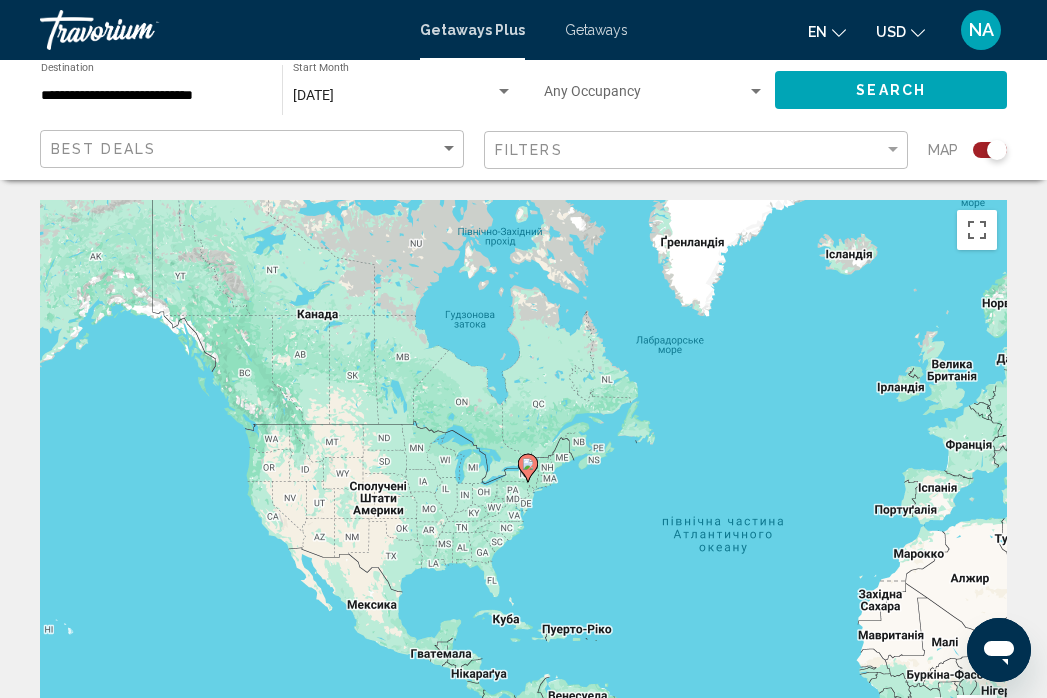 click on "Для навігації використовуйте клавіші зі стрілками. Увімкніть режим перетягування за допомогою клавіатури, натиснувши Alt + Enter. Після цього переміщуйте маркер, використовуючи клавіші зі стрілками. Щоб завершити, натисніть клавішу Enter. Щоб скасувати, натисніть Escape." at bounding box center [523, 500] 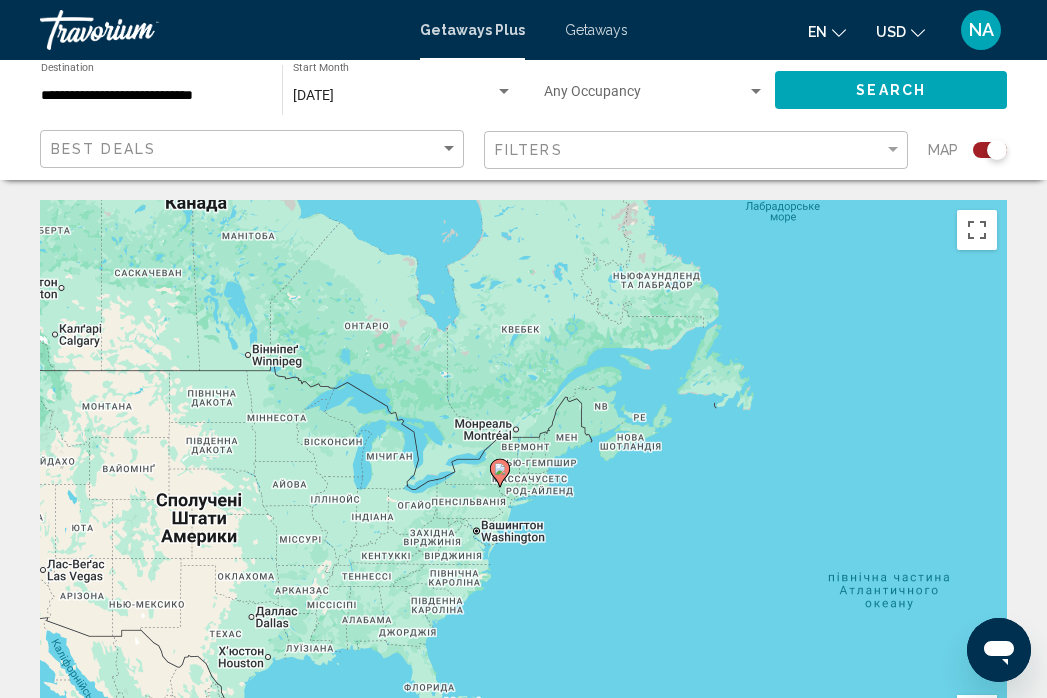 click on "Для навігації використовуйте клавіші зі стрілками. Увімкніть режим перетягування за допомогою клавіатури, натиснувши Alt + Enter. Після цього переміщуйте маркер, використовуючи клавіші зі стрілками. Щоб завершити, натисніть клавішу Enter. Щоб скасувати, натисніть Escape." at bounding box center (523, 500) 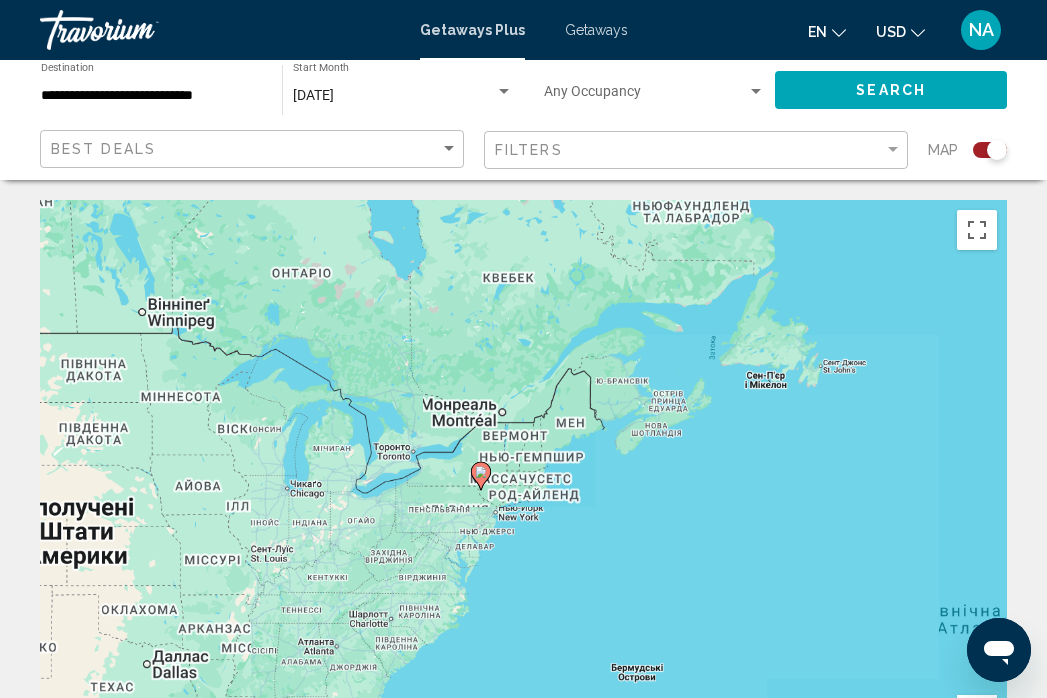 click on "Для навігації використовуйте клавіші зі стрілками. Увімкніть режим перетягування за допомогою клавіатури, натиснувши Alt + Enter. Після цього переміщуйте маркер, використовуючи клавіші зі стрілками. Щоб завершити, натисніть клавішу Enter. Щоб скасувати, натисніть Escape." at bounding box center [523, 500] 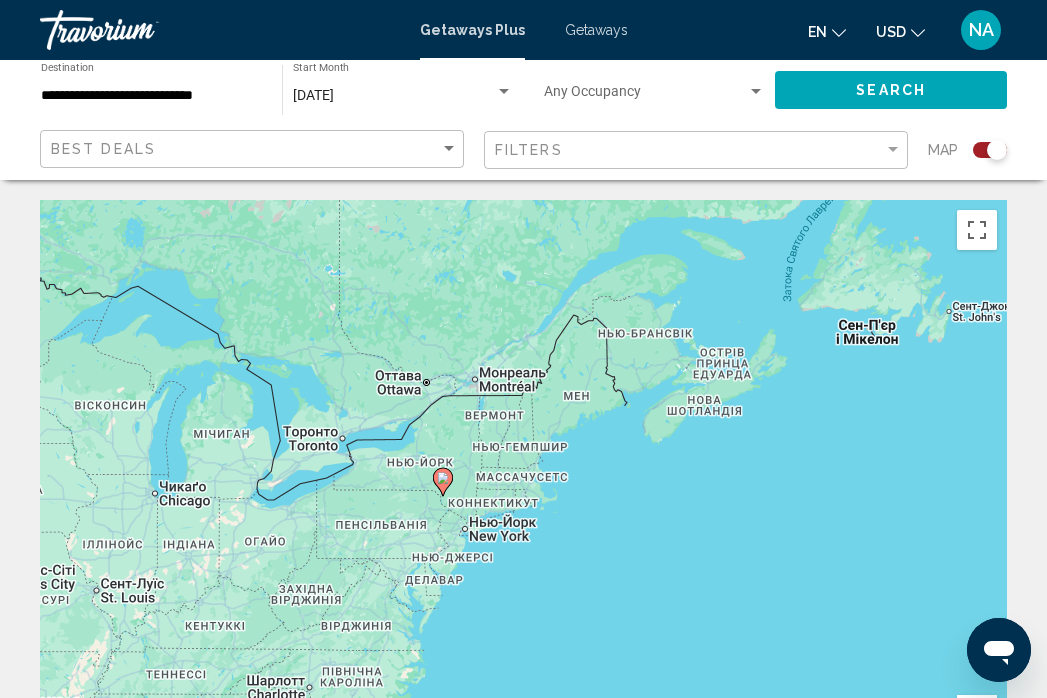 click on "Для навігації використовуйте клавіші зі стрілками. Увімкніть режим перетягування за допомогою клавіатури, натиснувши Alt + Enter. Після цього переміщуйте маркер, використовуючи клавіші зі стрілками. Щоб завершити, натисніть клавішу Enter. Щоб скасувати, натисніть Escape." at bounding box center (523, 500) 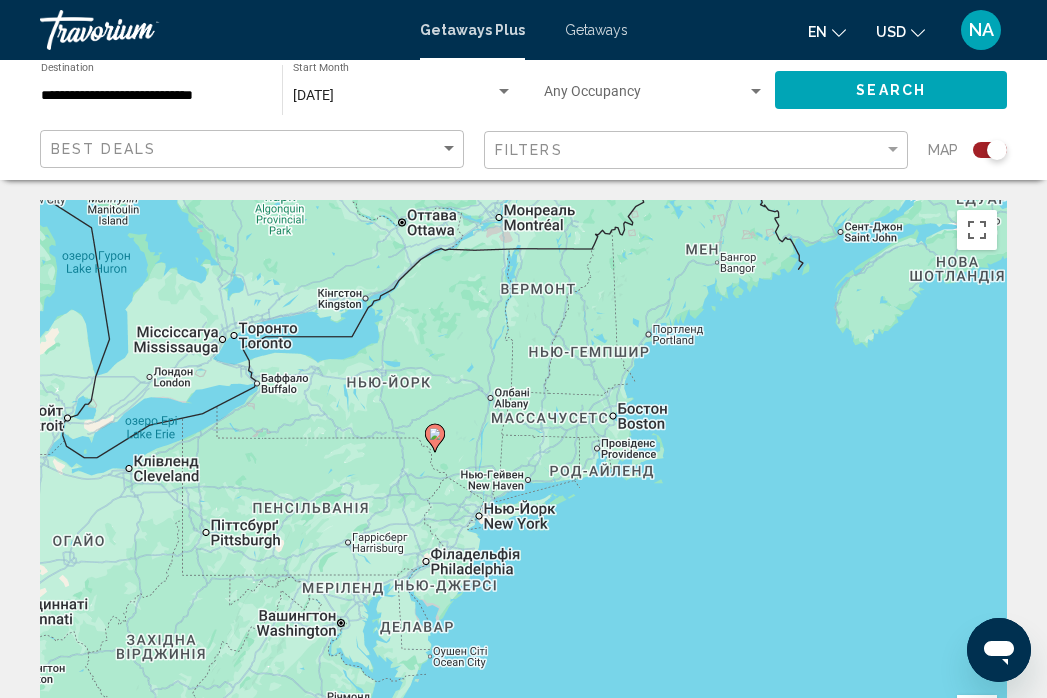 click on "**********" at bounding box center [151, 96] 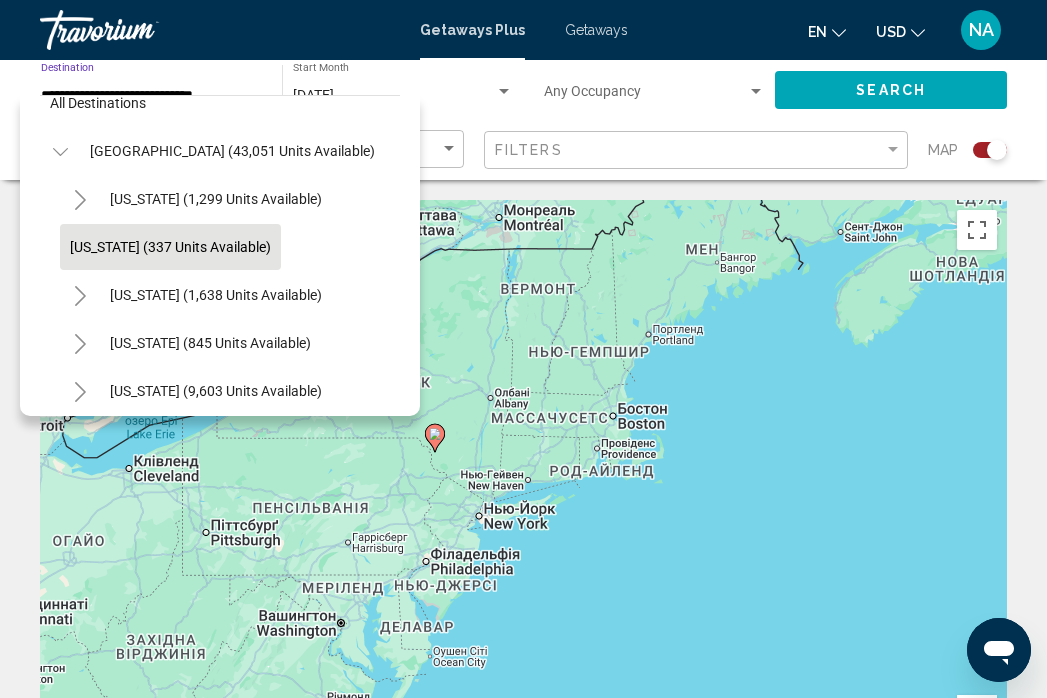 scroll, scrollTop: 35, scrollLeft: 0, axis: vertical 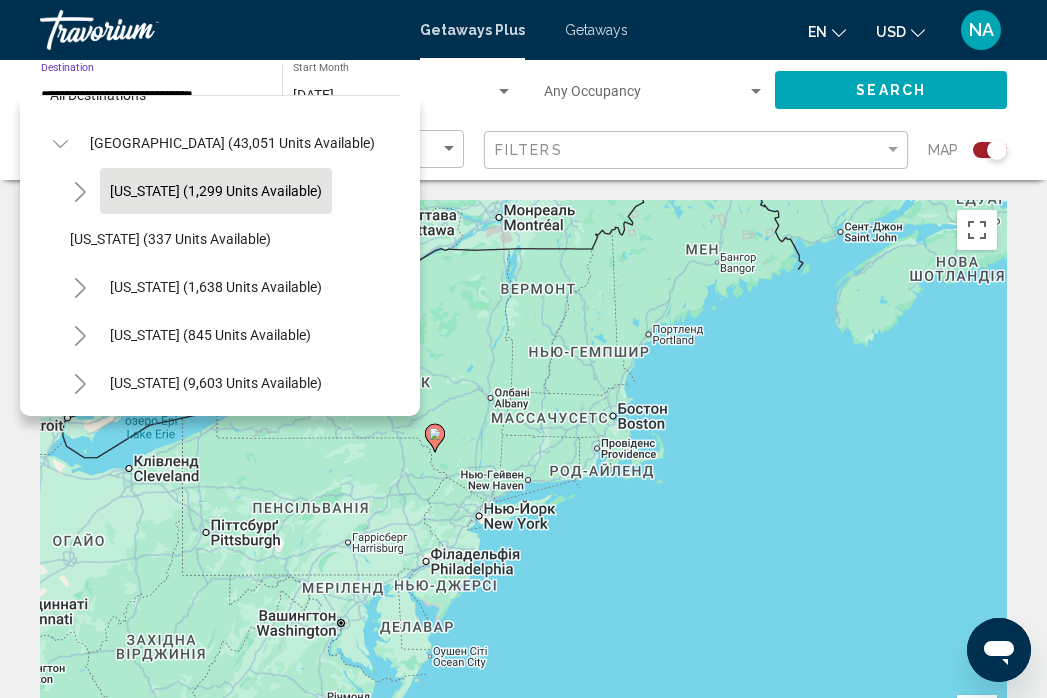 click on "[US_STATE] (1,299 units available)" 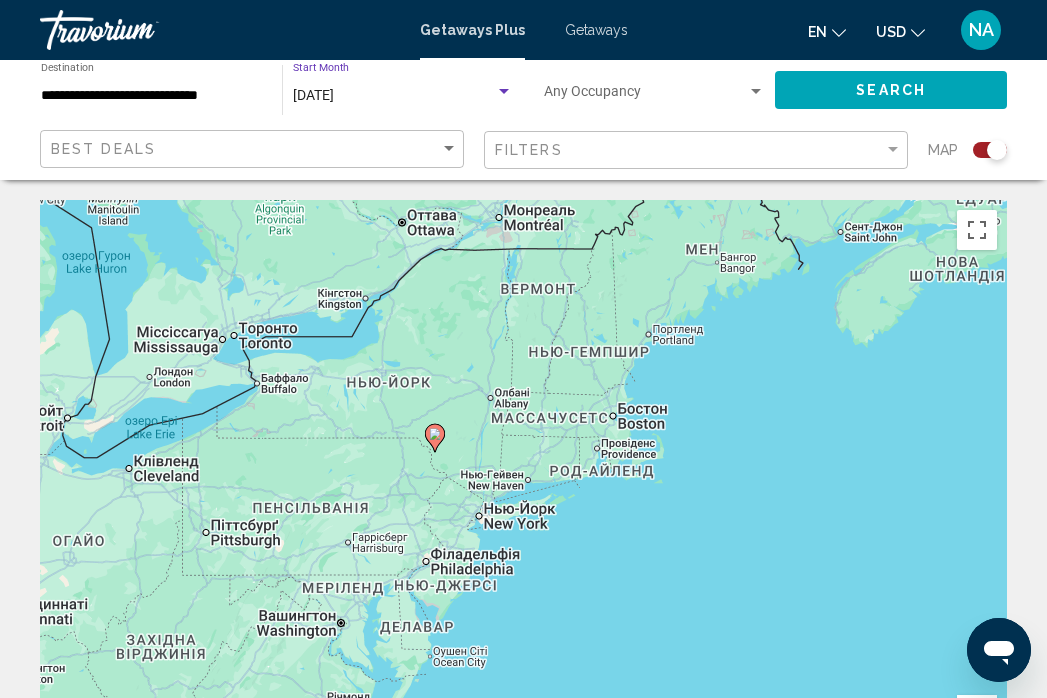 click on "[DATE]" at bounding box center [313, 95] 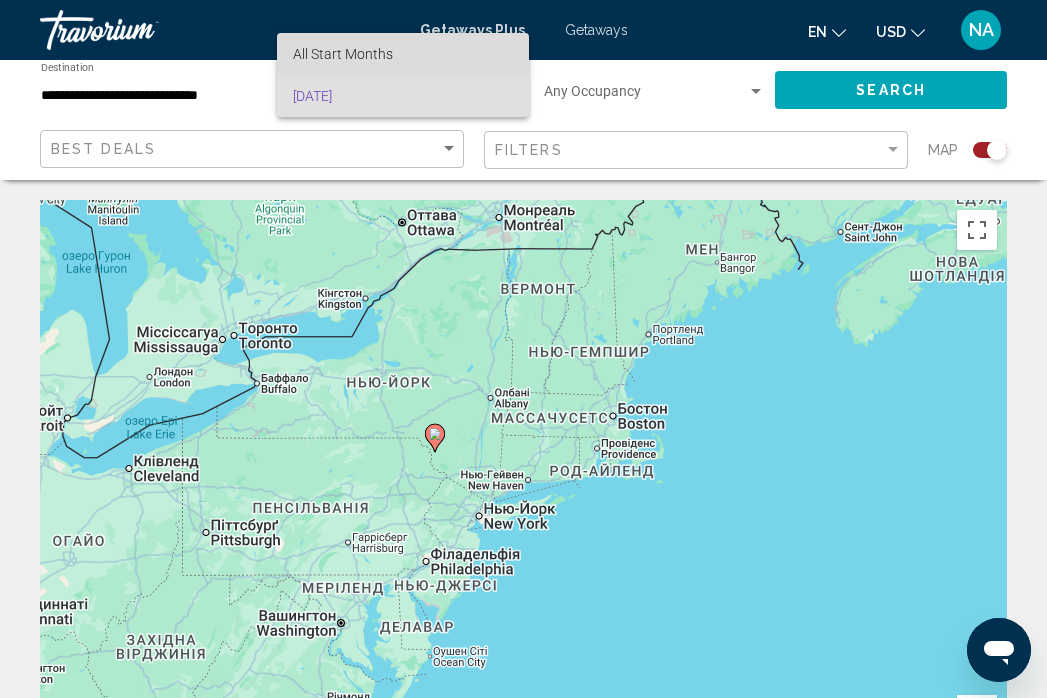 click on "All Start Months" at bounding box center [343, 54] 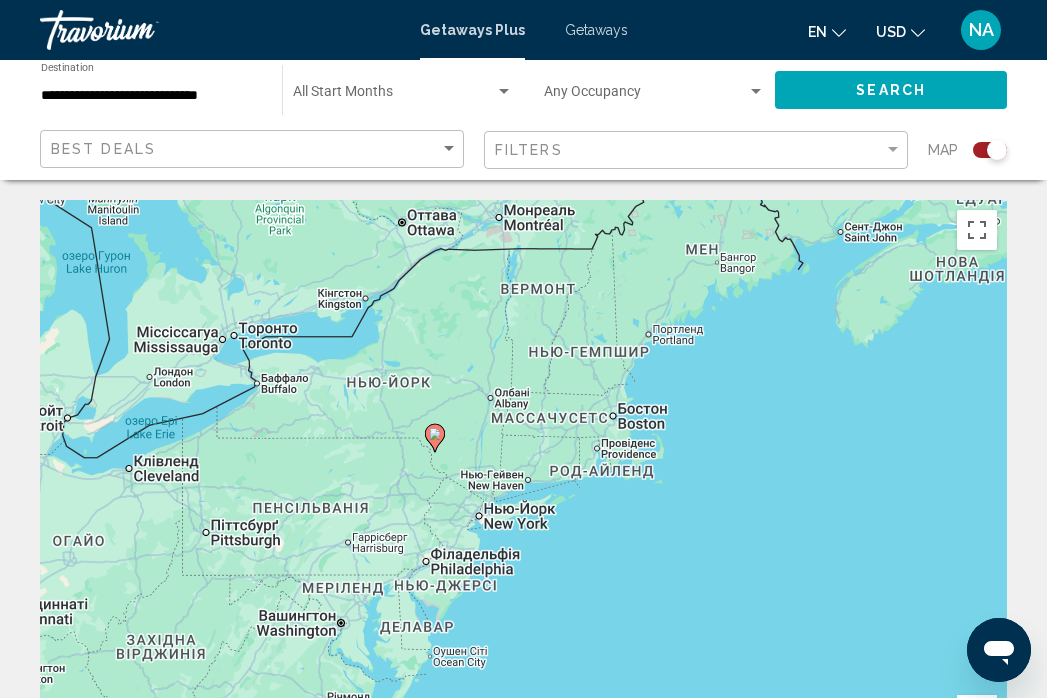 click on "Start Month All Start Months" 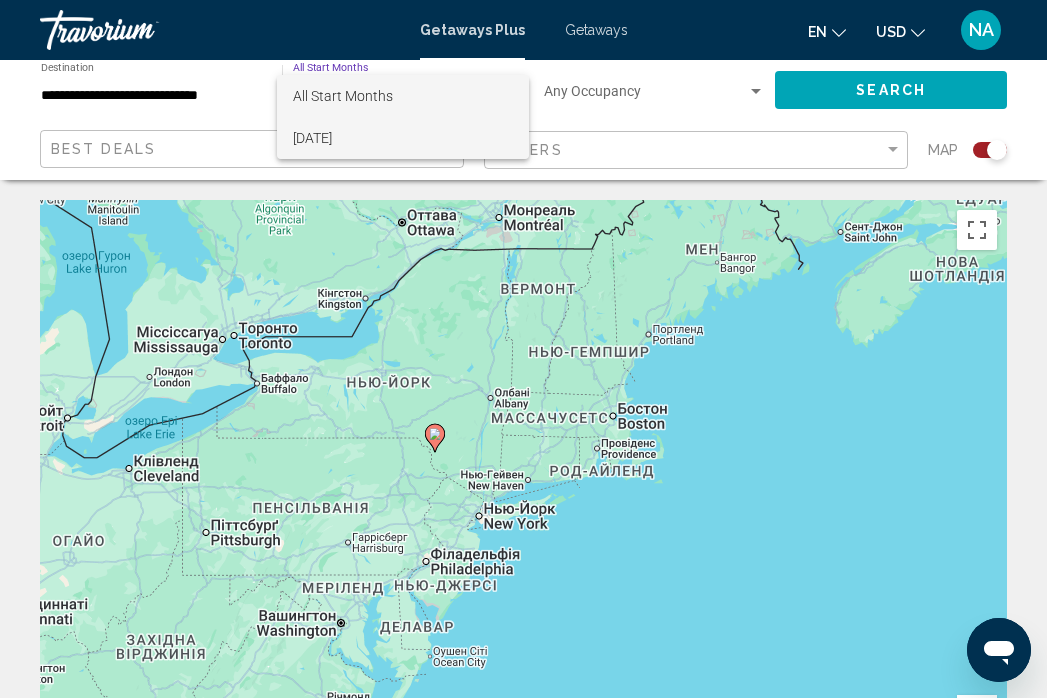 click on "[DATE]" at bounding box center (403, 138) 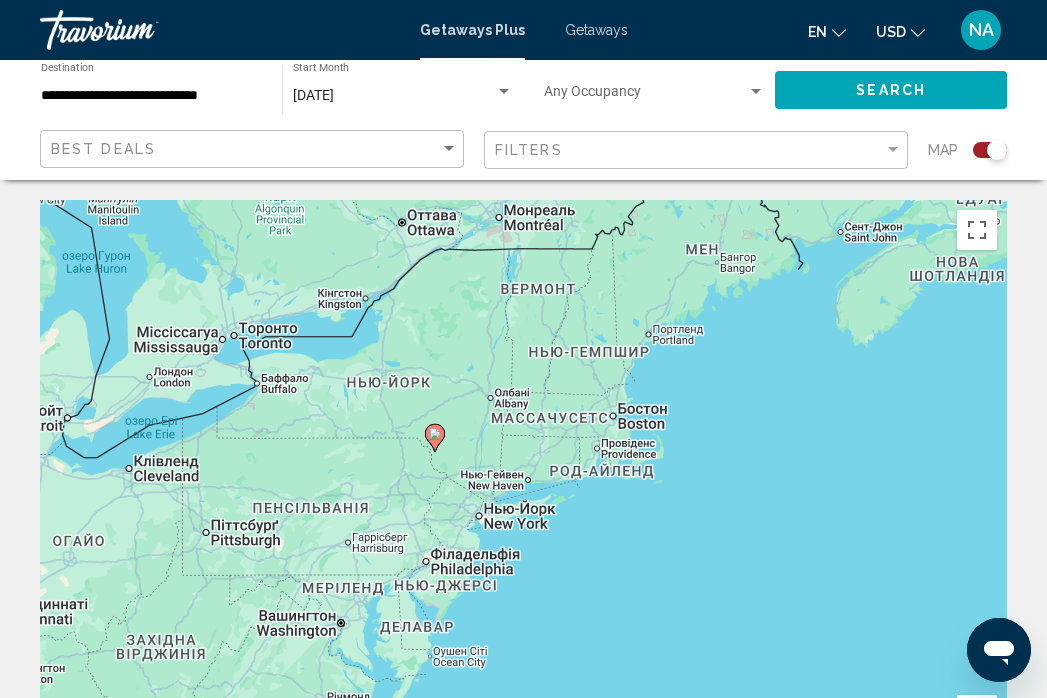 click on "Occupancy Any Occupancy" 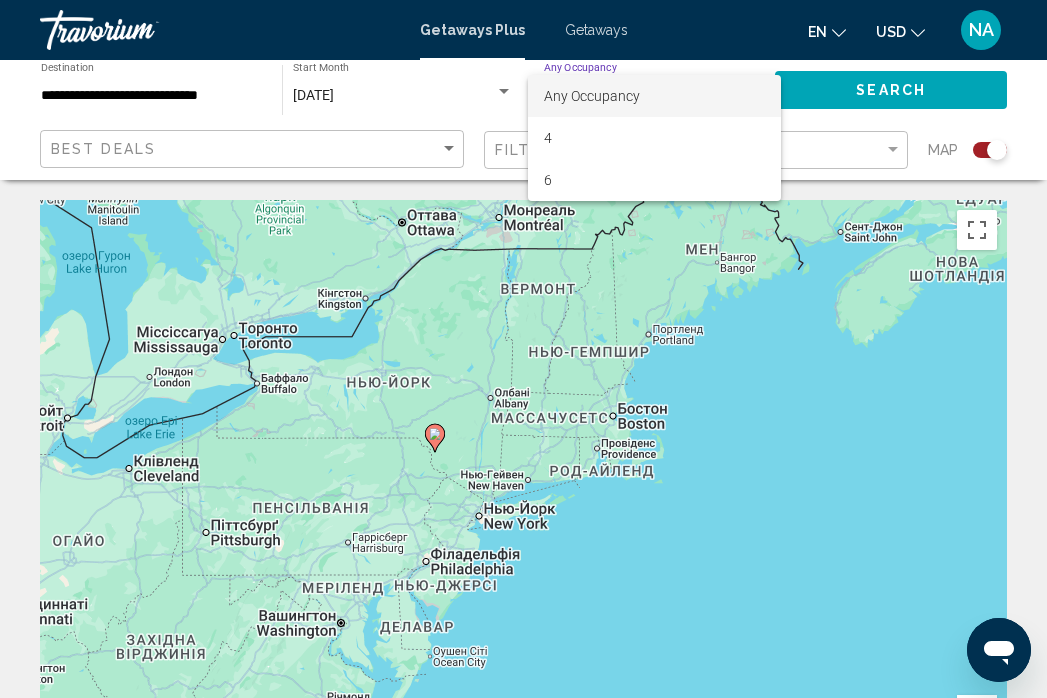 click on "Any Occupancy" at bounding box center [654, 96] 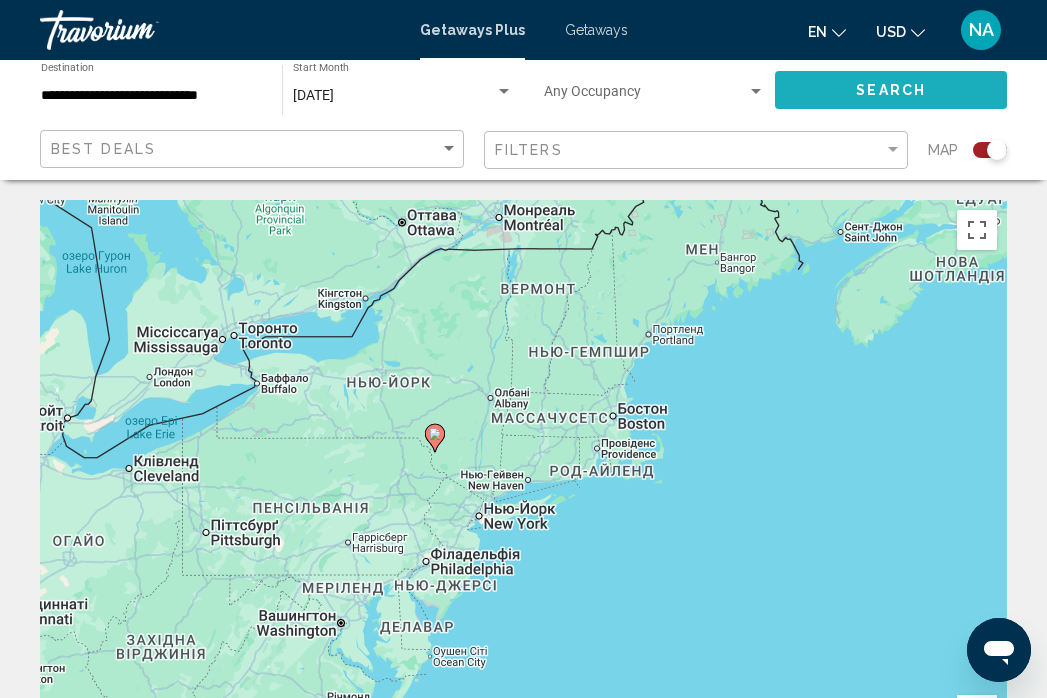 click on "Search" 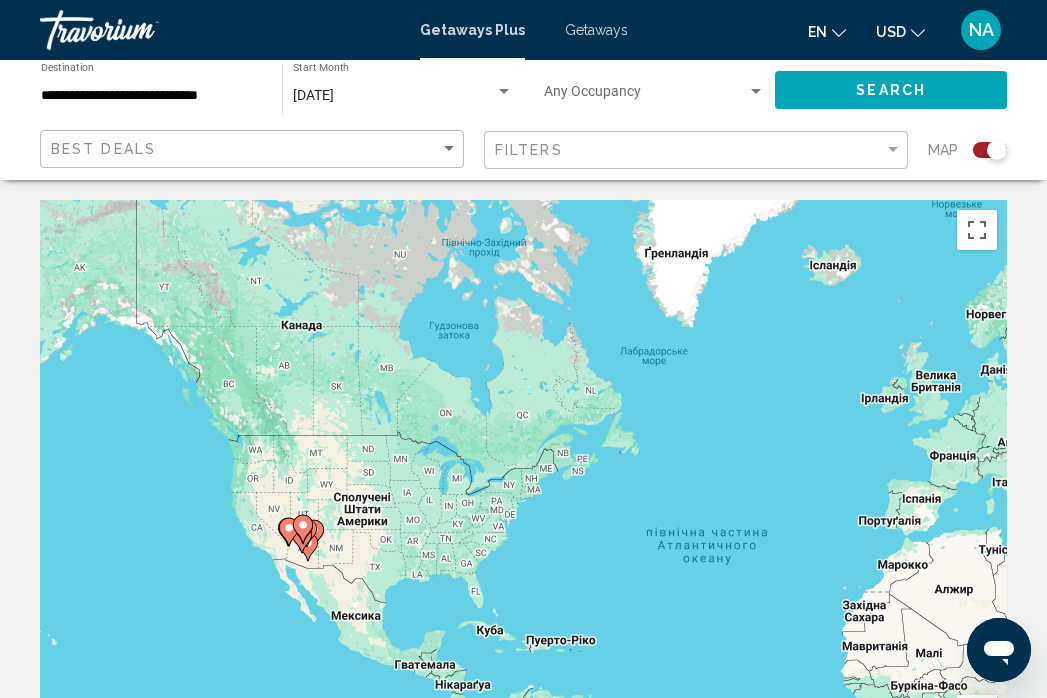 click on "Для навігації використовуйте клавіші зі стрілками. Увімкніть режим перетягування за допомогою клавіатури, натиснувши Alt + Enter. Після цього переміщуйте маркер, використовуючи клавіші зі стрілками. Щоб завершити, натисніть клавішу Enter. Щоб скасувати, натисніть Escape." at bounding box center (523, 500) 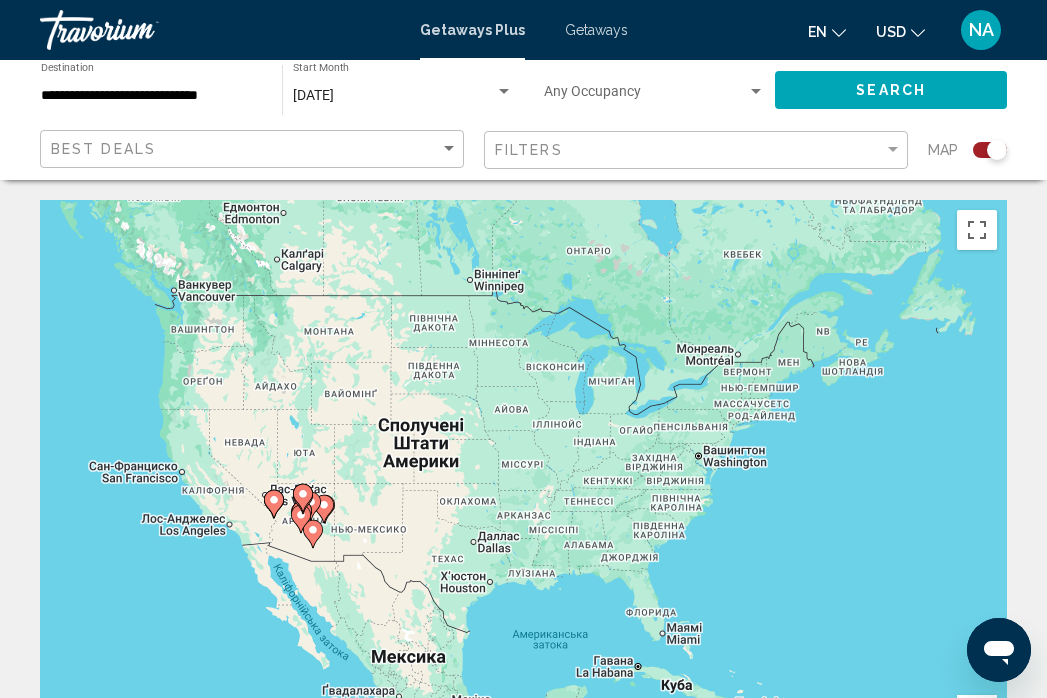 click on "Для навігації використовуйте клавіші зі стрілками. Увімкніть режим перетягування за допомогою клавіатури, натиснувши Alt + Enter. Після цього переміщуйте маркер, використовуючи клавіші зі стрілками. Щоб завершити, натисніть клавішу Enter. Щоб скасувати, натисніть Escape." at bounding box center (523, 500) 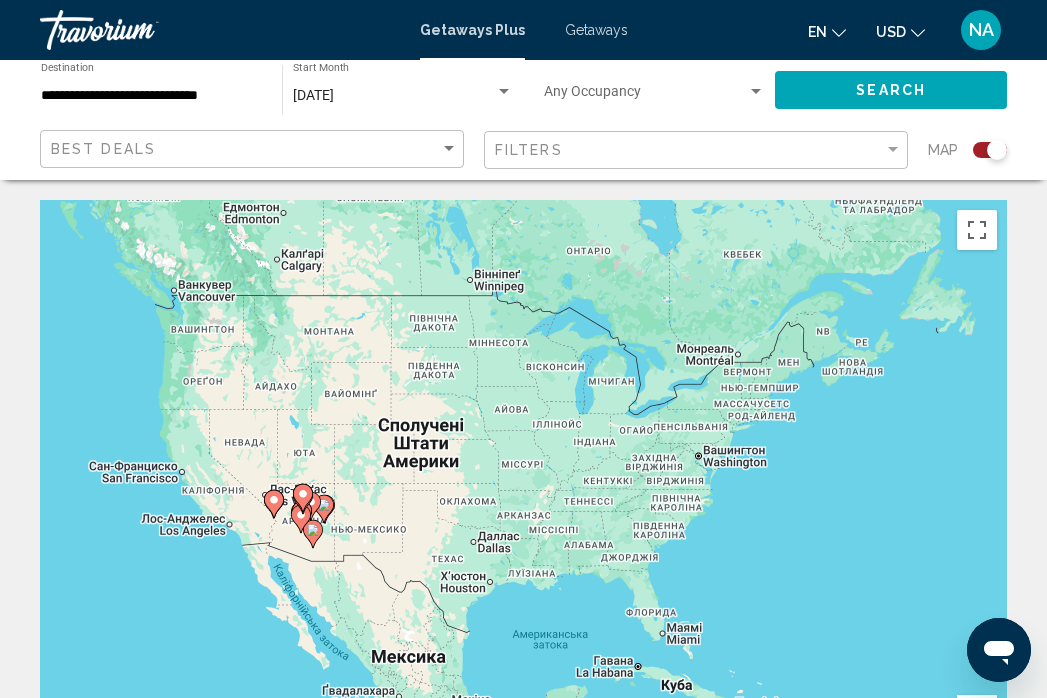 click on "Для навігації використовуйте клавіші зі стрілками. Увімкніть режим перетягування за допомогою клавіатури, натиснувши Alt + Enter. Після цього переміщуйте маркер, використовуючи клавіші зі стрілками. Щоб завершити, натисніть клавішу Enter. Щоб скасувати, натисніть Escape." at bounding box center (523, 500) 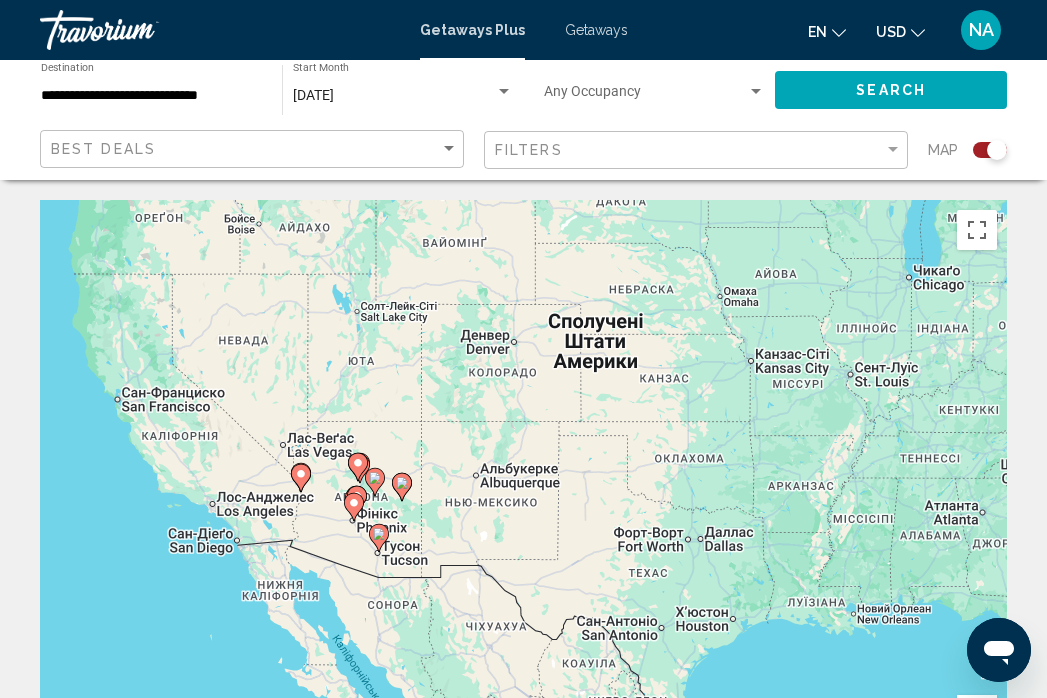 click on "Для навігації використовуйте клавіші зі стрілками. Увімкніть режим перетягування за допомогою клавіатури, натиснувши Alt + Enter. Після цього переміщуйте маркер, використовуючи клавіші зі стрілками. Щоб завершити, натисніть клавішу Enter. Щоб скасувати, натисніть Escape." at bounding box center (523, 500) 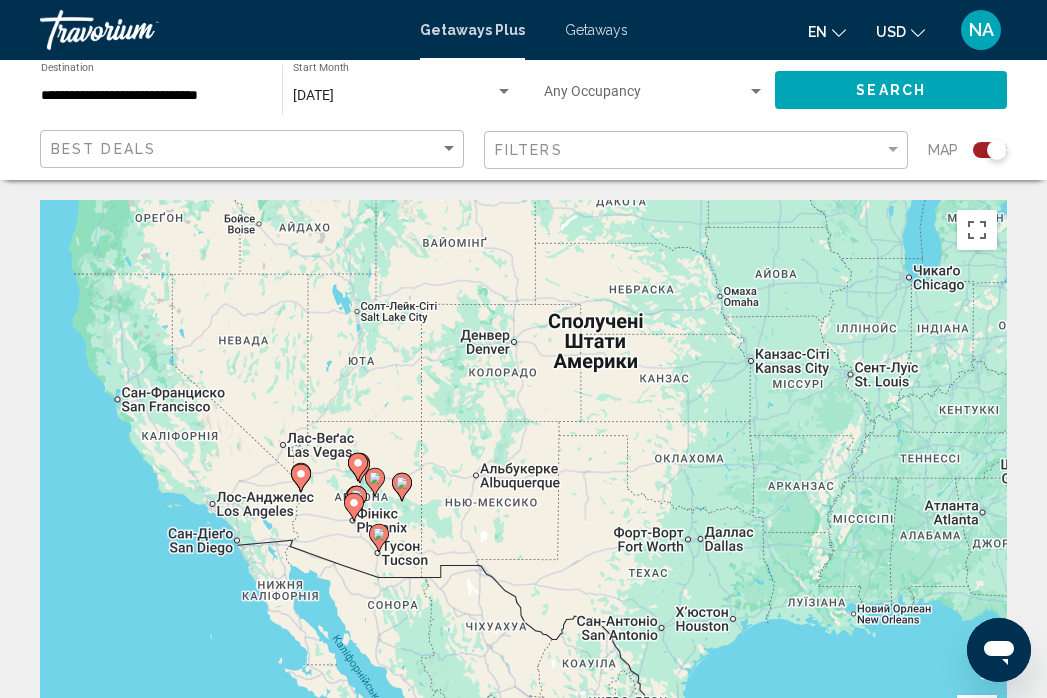 click on "Для навігації використовуйте клавіші зі стрілками. Увімкніть режим перетягування за допомогою клавіатури, натиснувши Alt + Enter. Після цього переміщуйте маркер, використовуючи клавіші зі стрілками. Щоб завершити, натисніть клавішу Enter. Щоб скасувати, натисніть Escape." at bounding box center [523, 500] 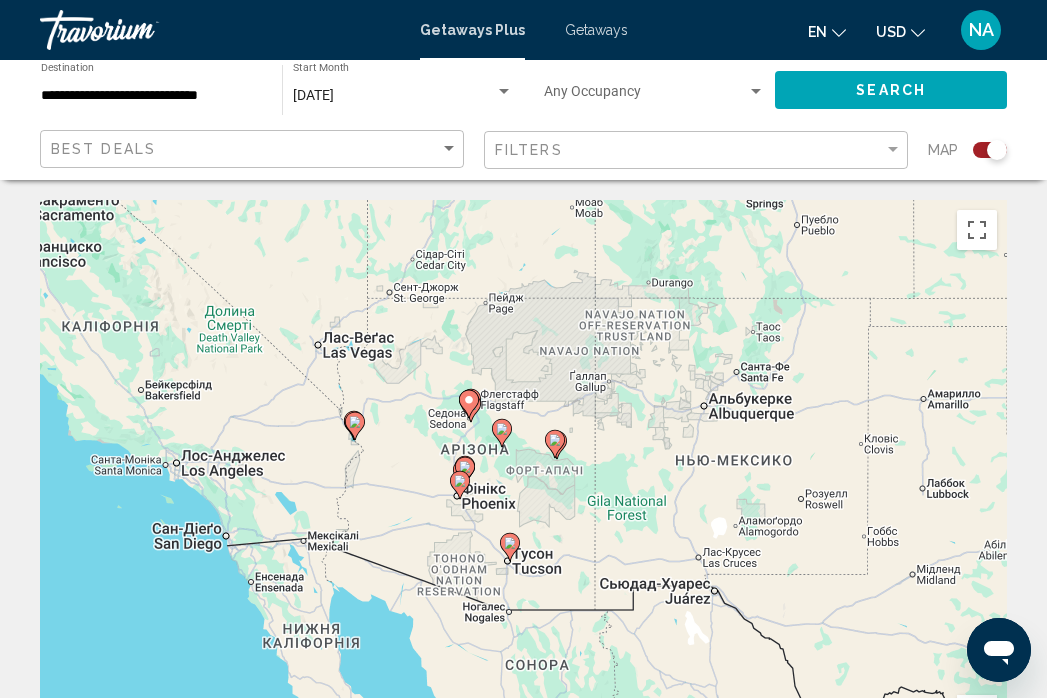 click on "Для навігації використовуйте клавіші зі стрілками. Увімкніть режим перетягування за допомогою клавіатури, натиснувши Alt + Enter. Після цього переміщуйте маркер, використовуючи клавіші зі стрілками. Щоб завершити, натисніть клавішу Enter. Щоб скасувати, натисніть Escape." at bounding box center [523, 500] 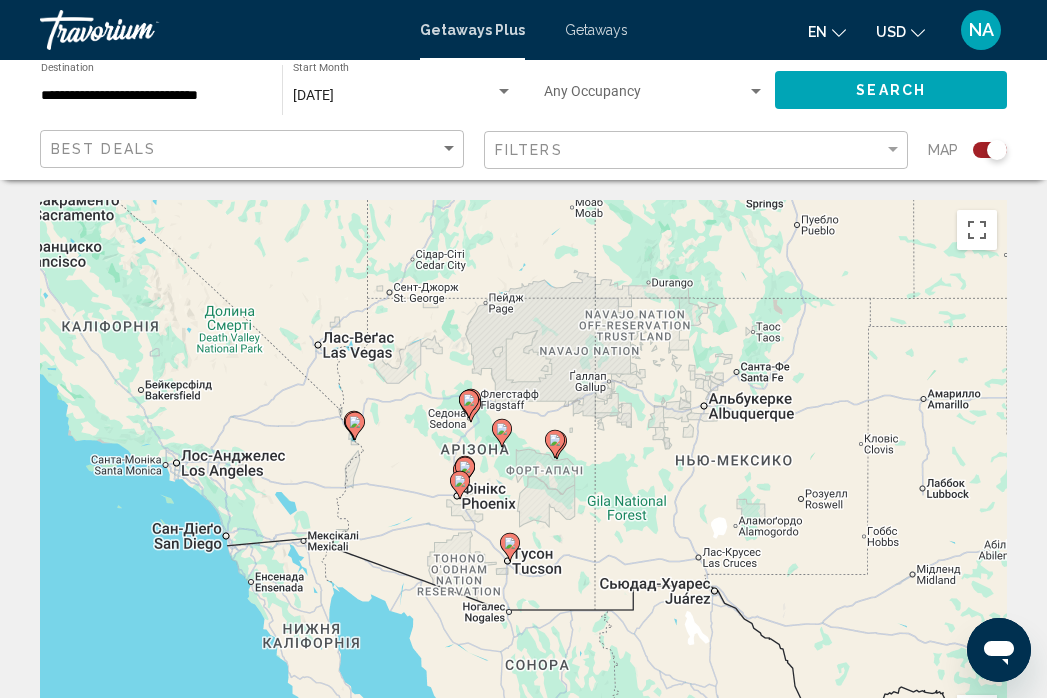 click on "Для навігації використовуйте клавіші зі стрілками. Увімкніть режим перетягування за допомогою клавіатури, натиснувши Alt + Enter. Після цього переміщуйте маркер, використовуючи клавіші зі стрілками. Щоб завершити, натисніть клавішу Enter. Щоб скасувати, натисніть Escape." at bounding box center (523, 500) 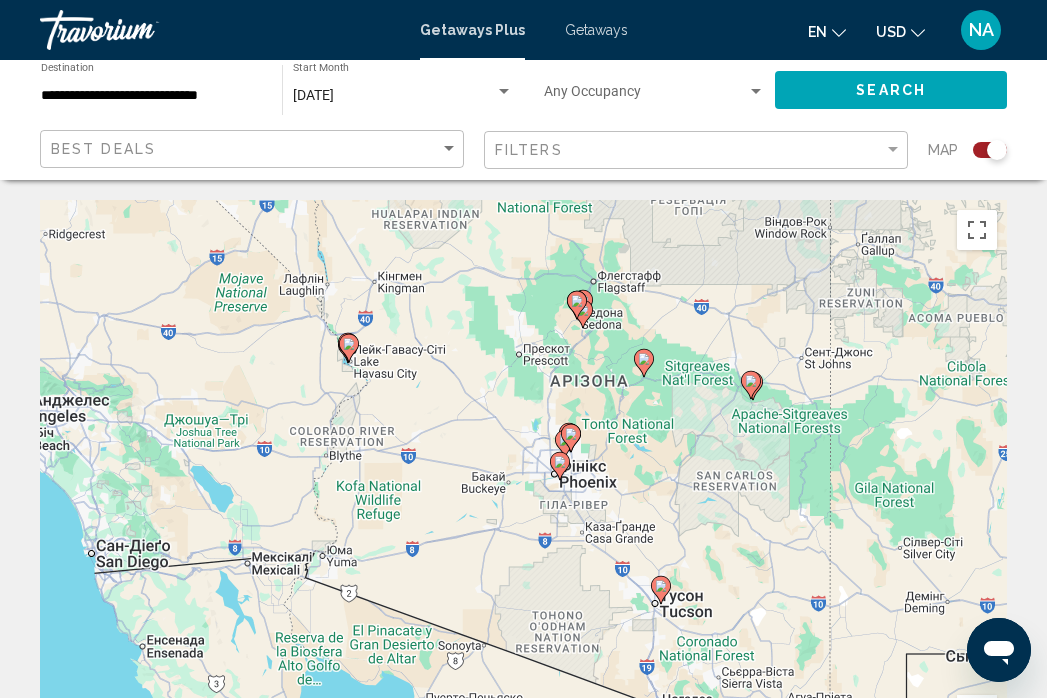click on "Для навігації використовуйте клавіші зі стрілками. Увімкніть режим перетягування за допомогою клавіатури, натиснувши Alt + Enter. Після цього переміщуйте маркер, використовуючи клавіші зі стрілками. Щоб завершити, натисніть клавішу Enter. Щоб скасувати, натисніть Escape." at bounding box center [523, 500] 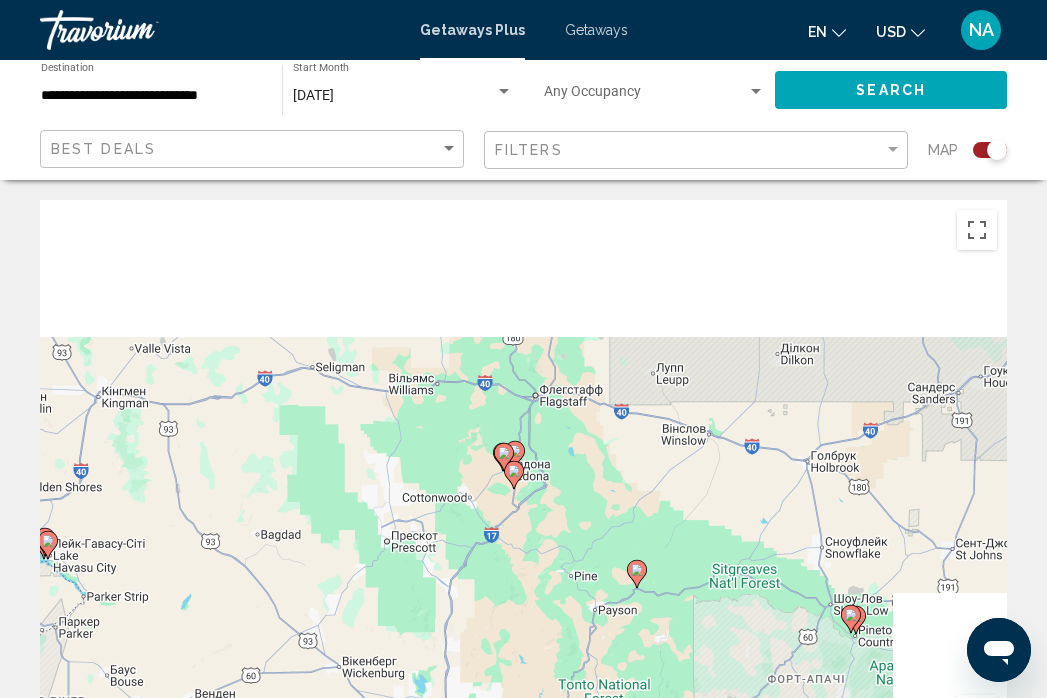 drag, startPoint x: 641, startPoint y: 339, endPoint x: 321, endPoint y: 756, distance: 525.632 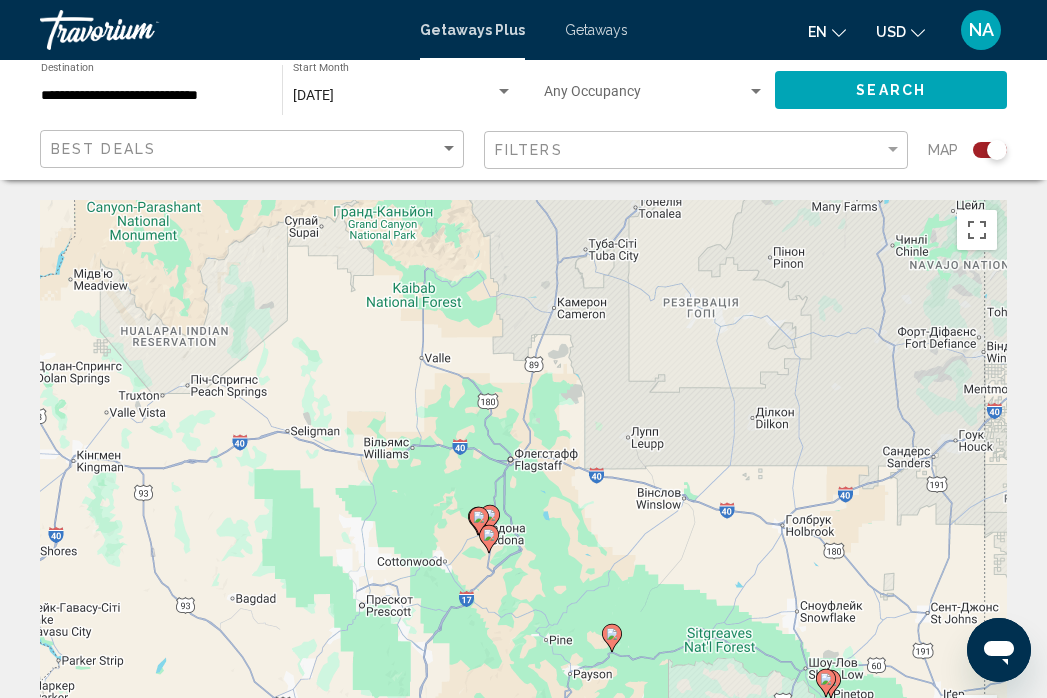 click 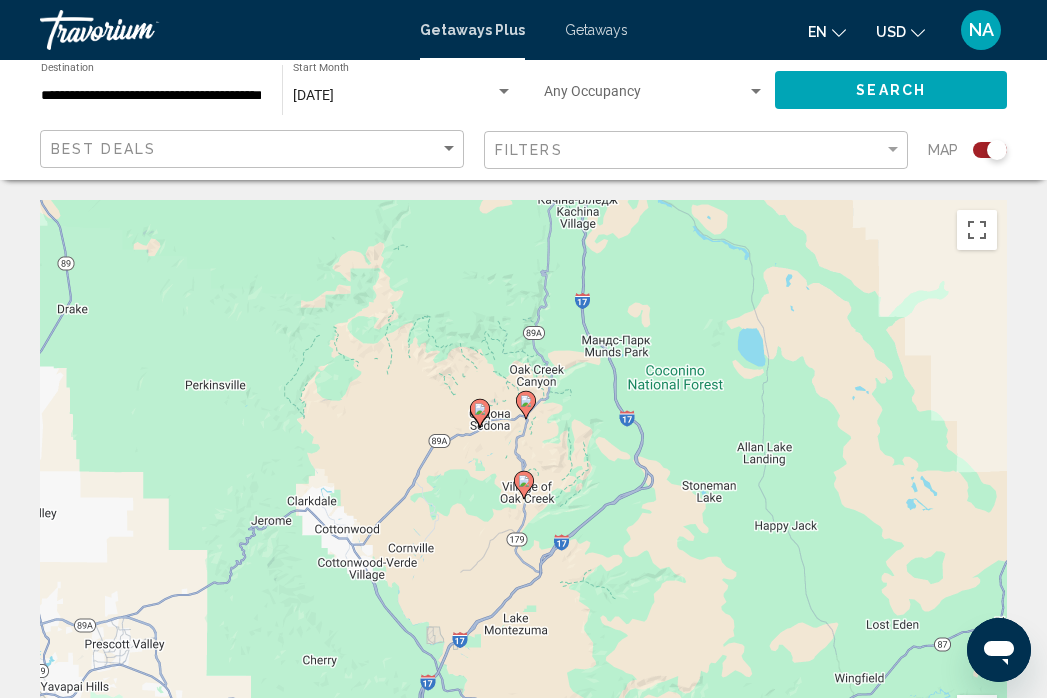 click on "Для навігації використовуйте клавіші зі стрілками. Увімкніть режим перетягування за допомогою клавіатури, натиснувши Alt + Enter. Після цього переміщуйте маркер, використовуючи клавіші зі стрілками. Щоб завершити, натисніть клавішу Enter. Щоб скасувати, натисніть Escape." at bounding box center (523, 500) 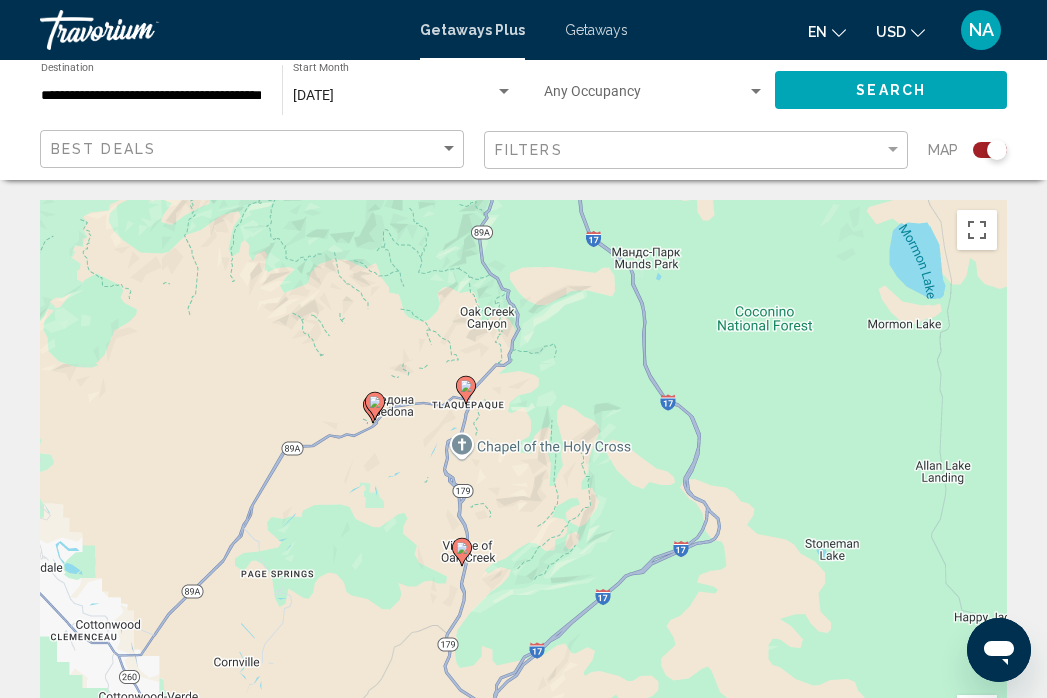 click 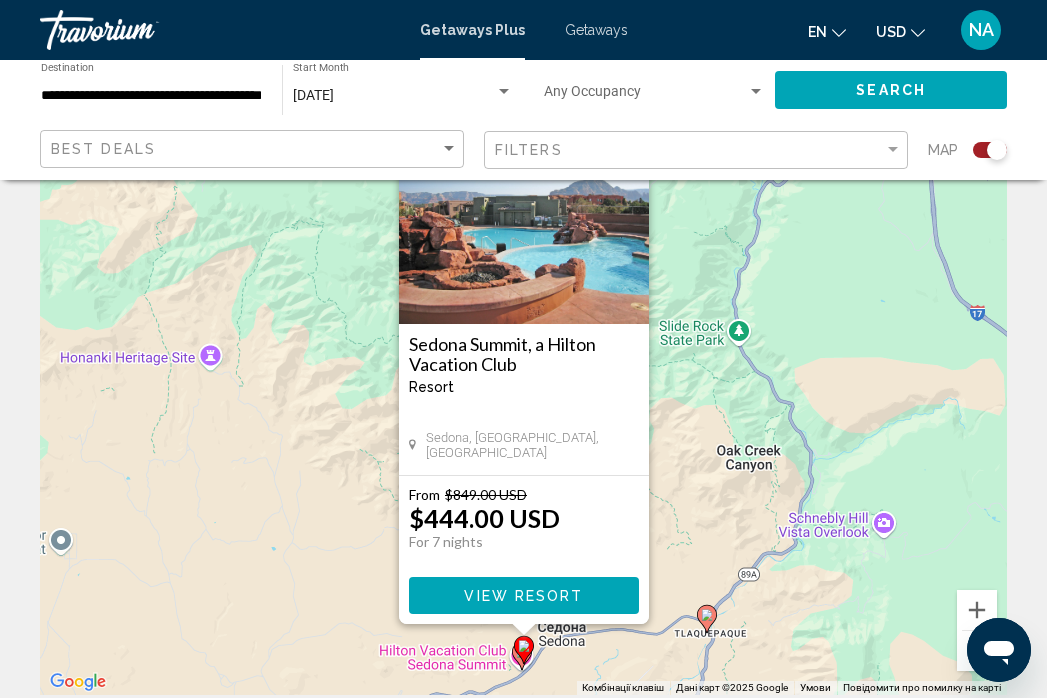 scroll, scrollTop: 106, scrollLeft: 0, axis: vertical 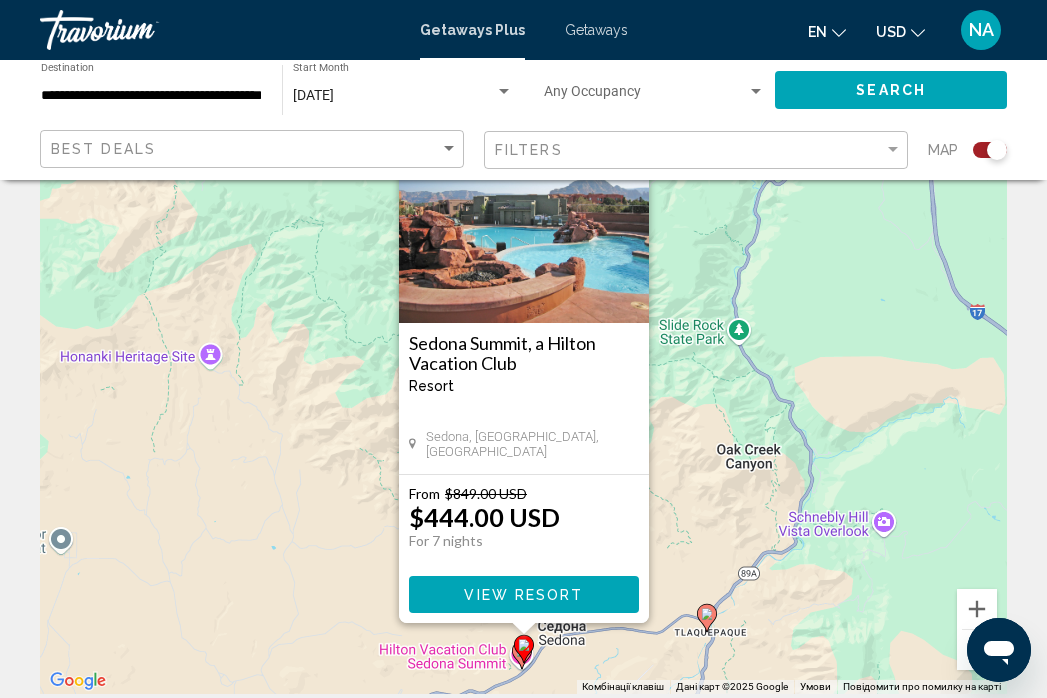 click on "View Resort" at bounding box center (523, 595) 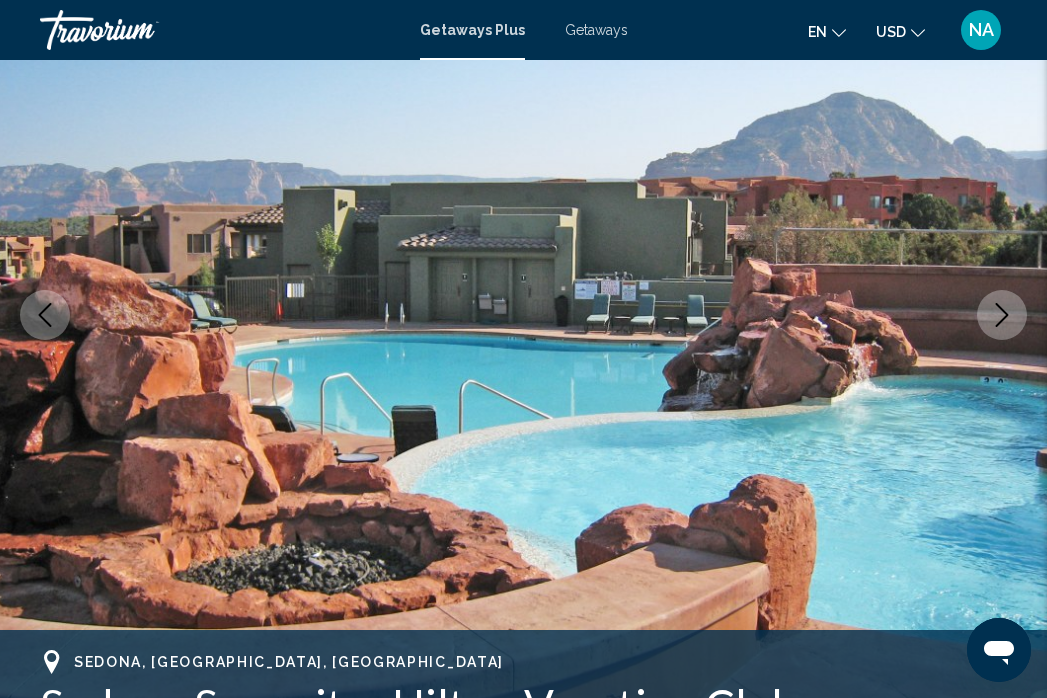 scroll, scrollTop: 0, scrollLeft: 0, axis: both 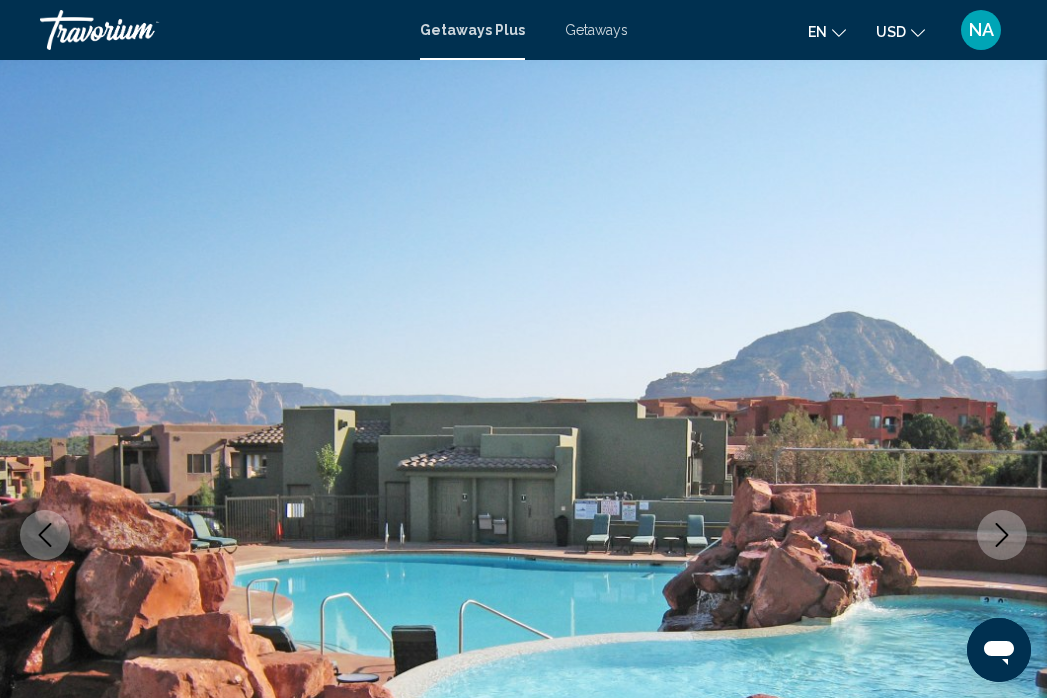 click at bounding box center (140, 30) 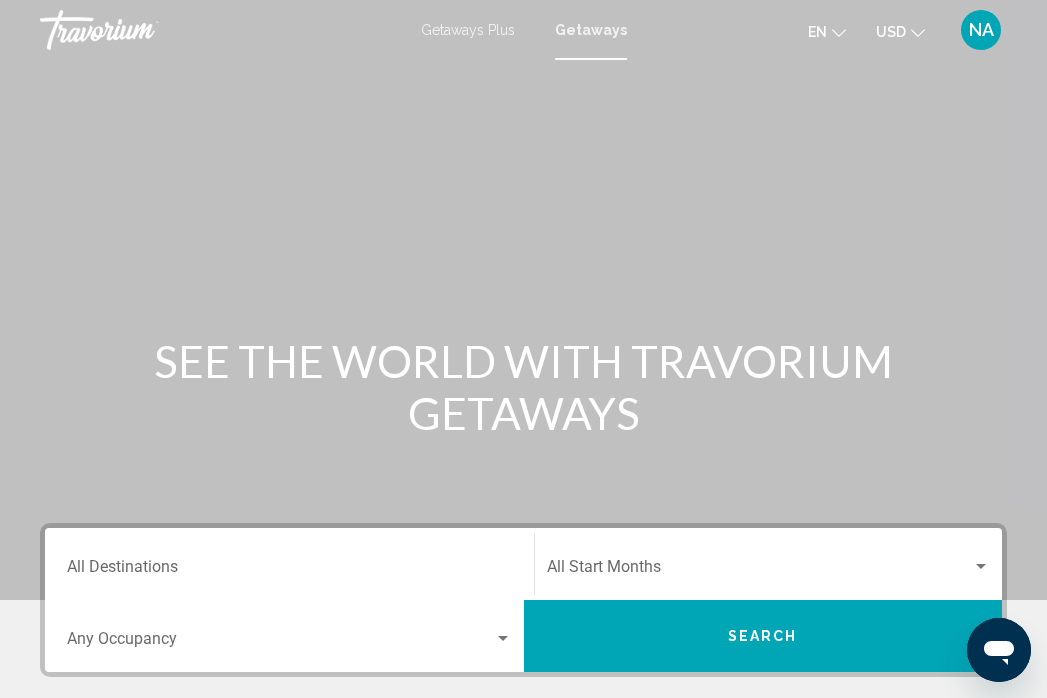 click at bounding box center (140, 30) 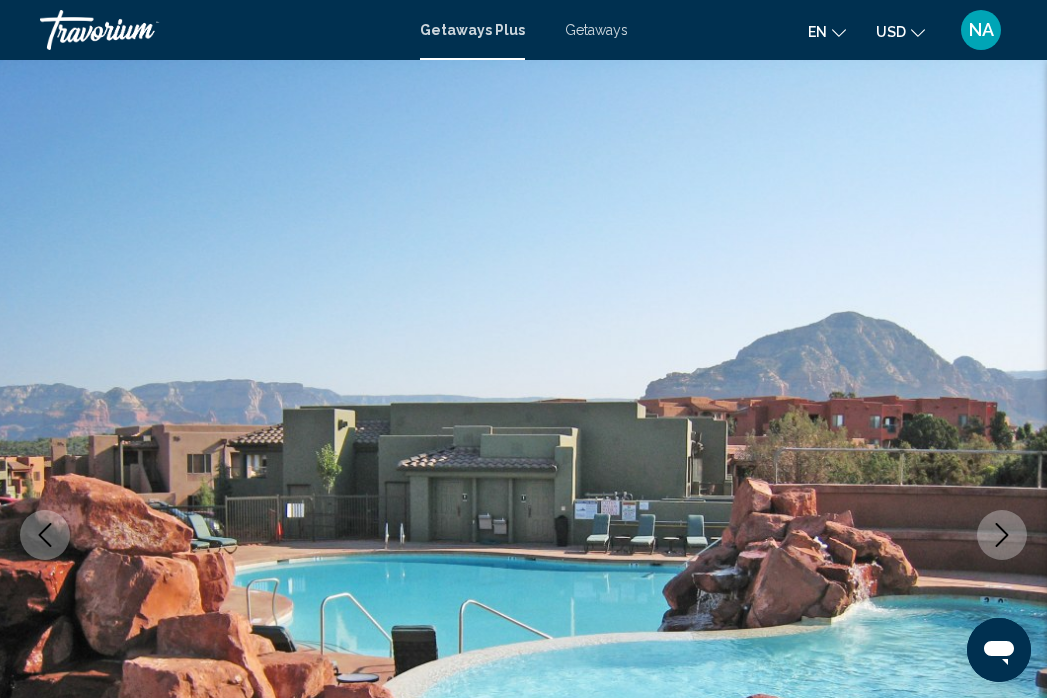 scroll, scrollTop: 1064, scrollLeft: 0, axis: vertical 